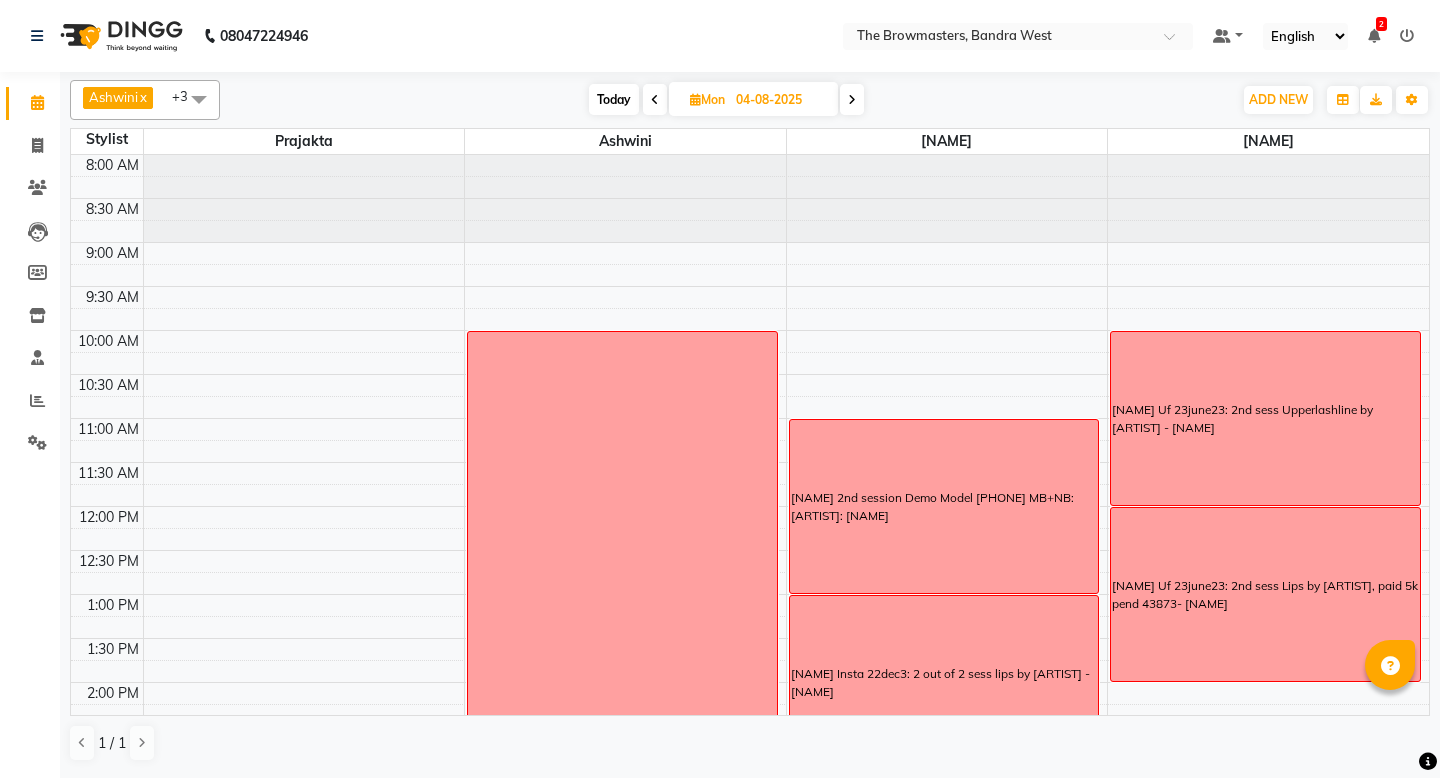 scroll, scrollTop: 0, scrollLeft: 0, axis: both 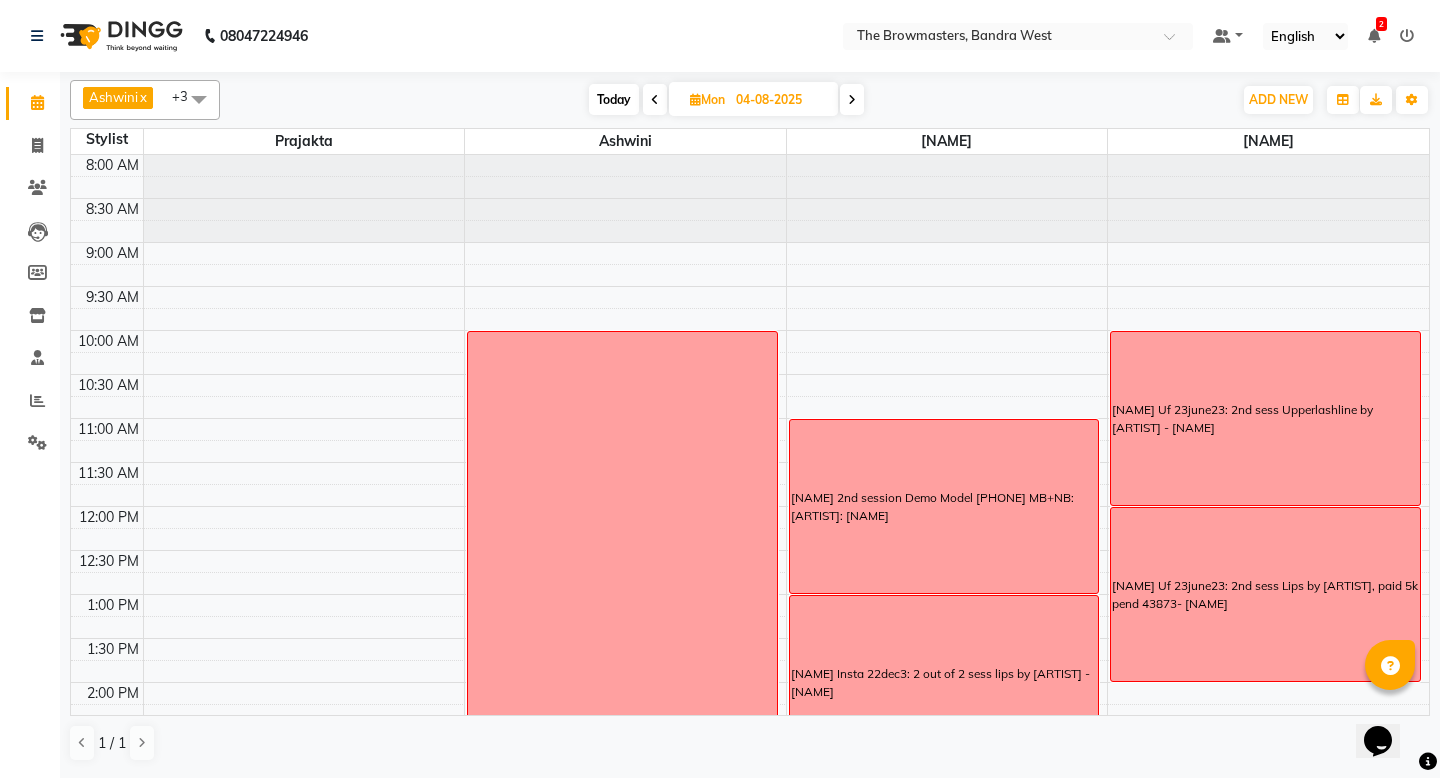 click on "04-08-2025" at bounding box center [780, 100] 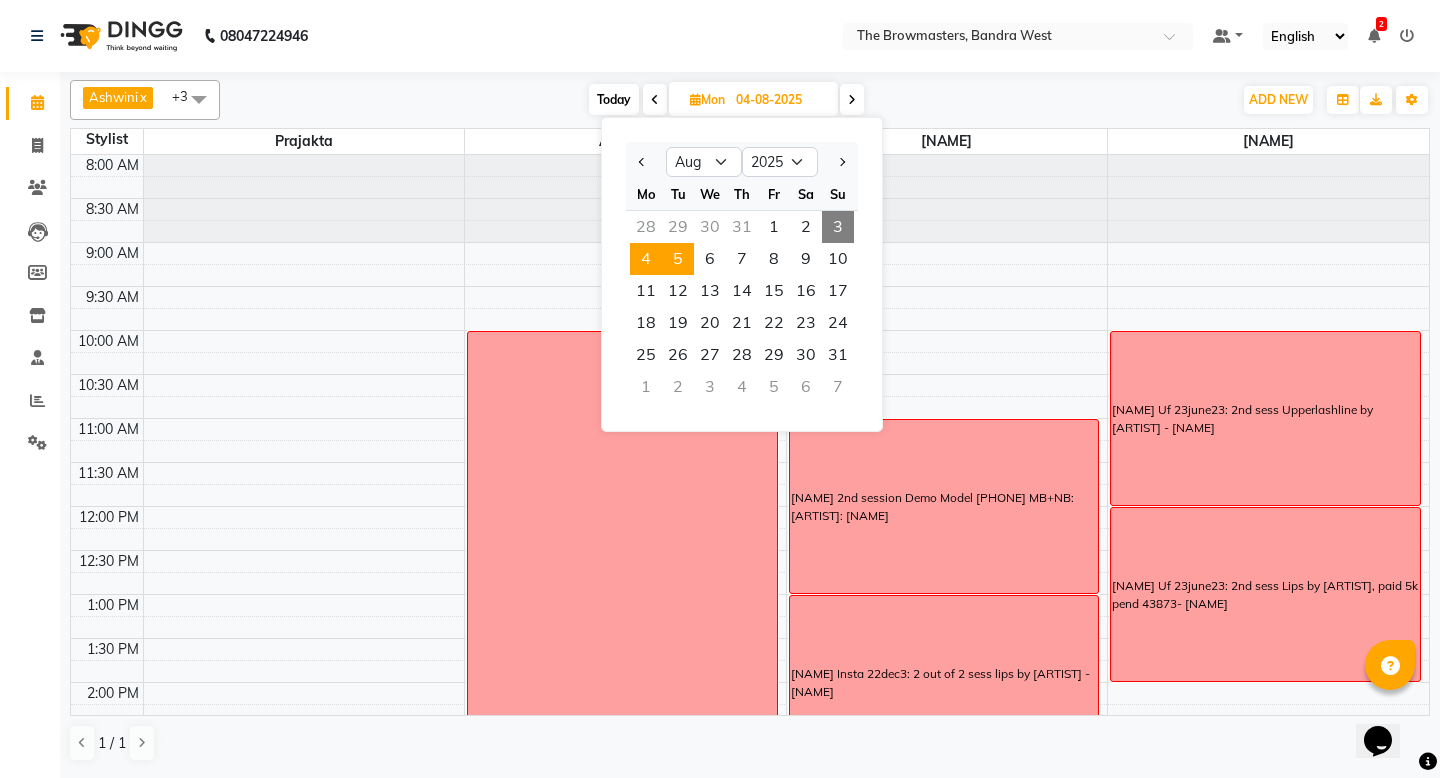 click on "5" at bounding box center [678, 259] 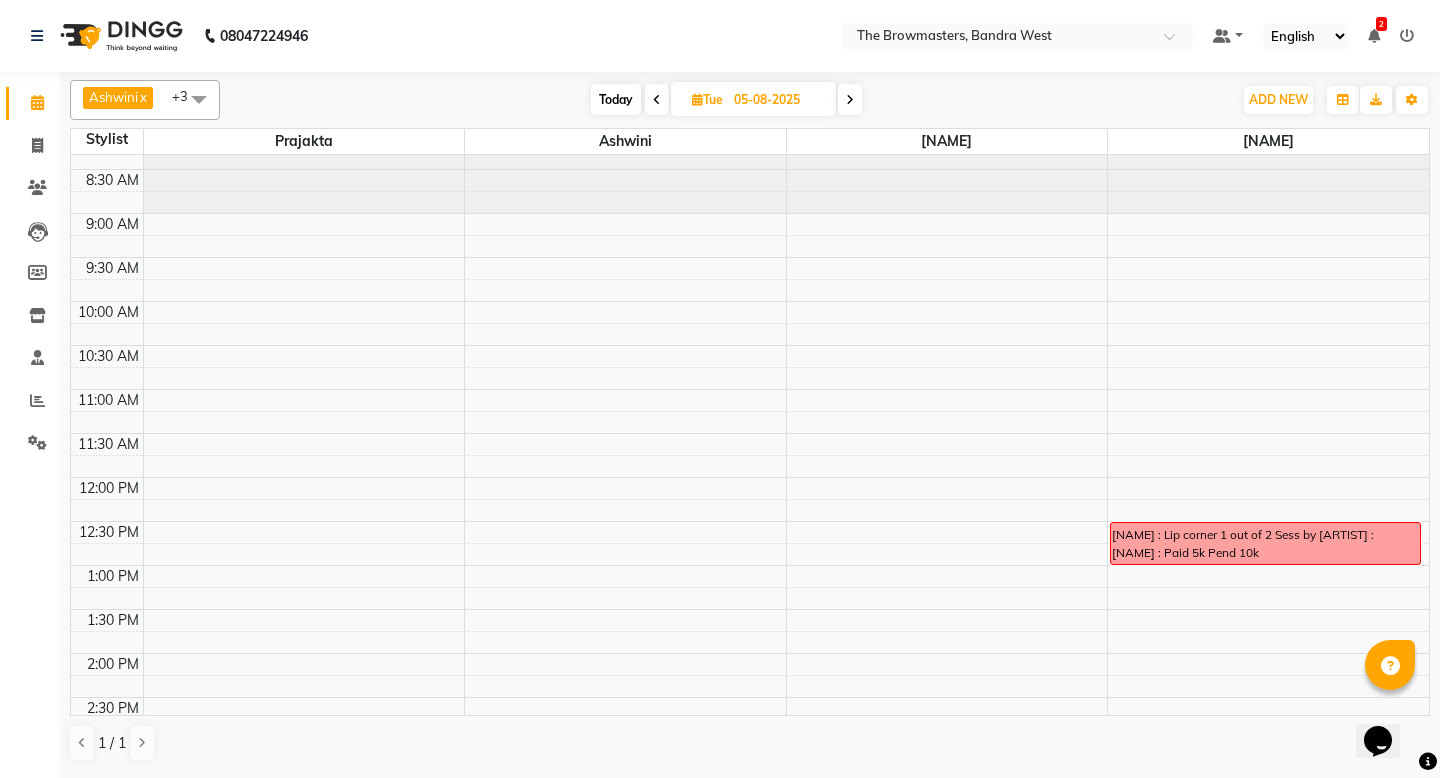 scroll, scrollTop: 0, scrollLeft: 0, axis: both 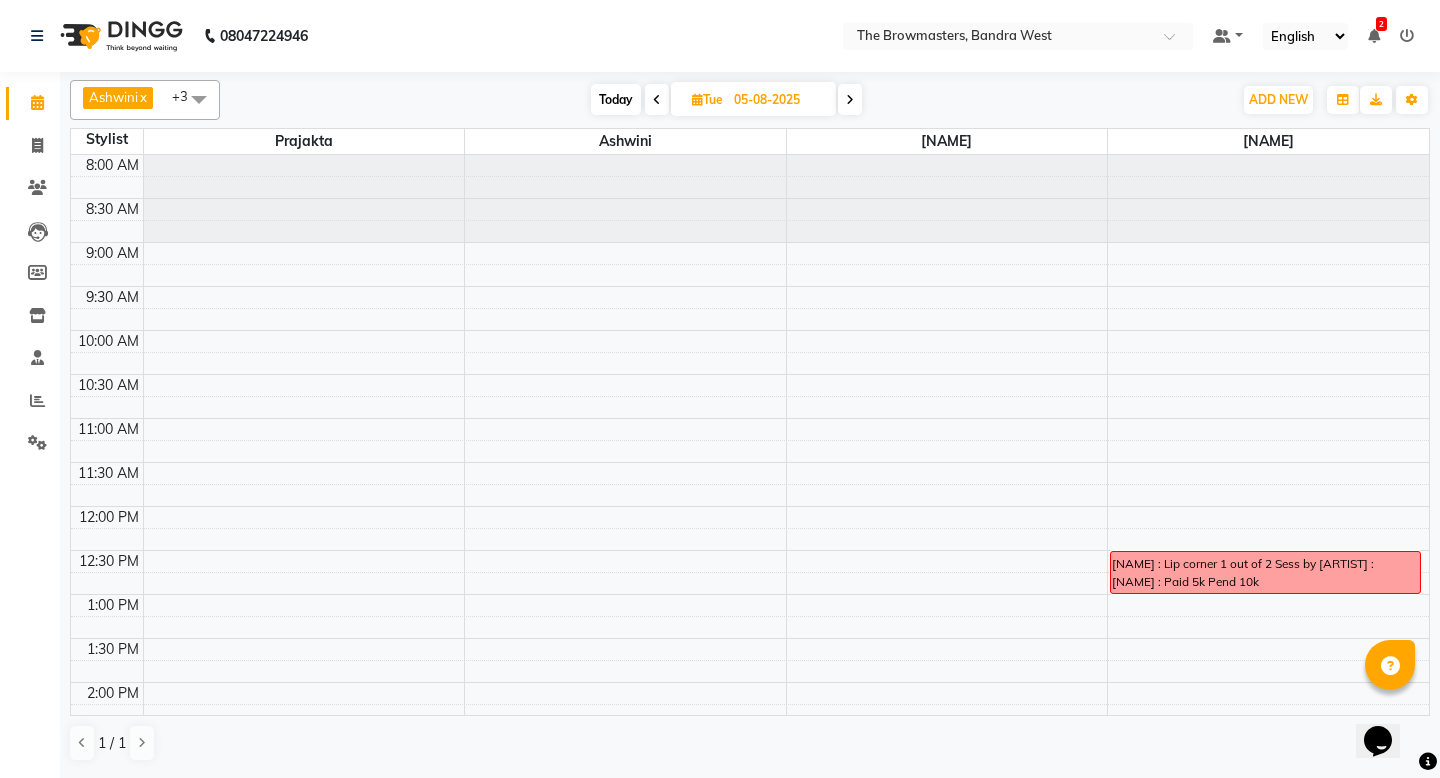 click on "Tue" at bounding box center [707, 99] 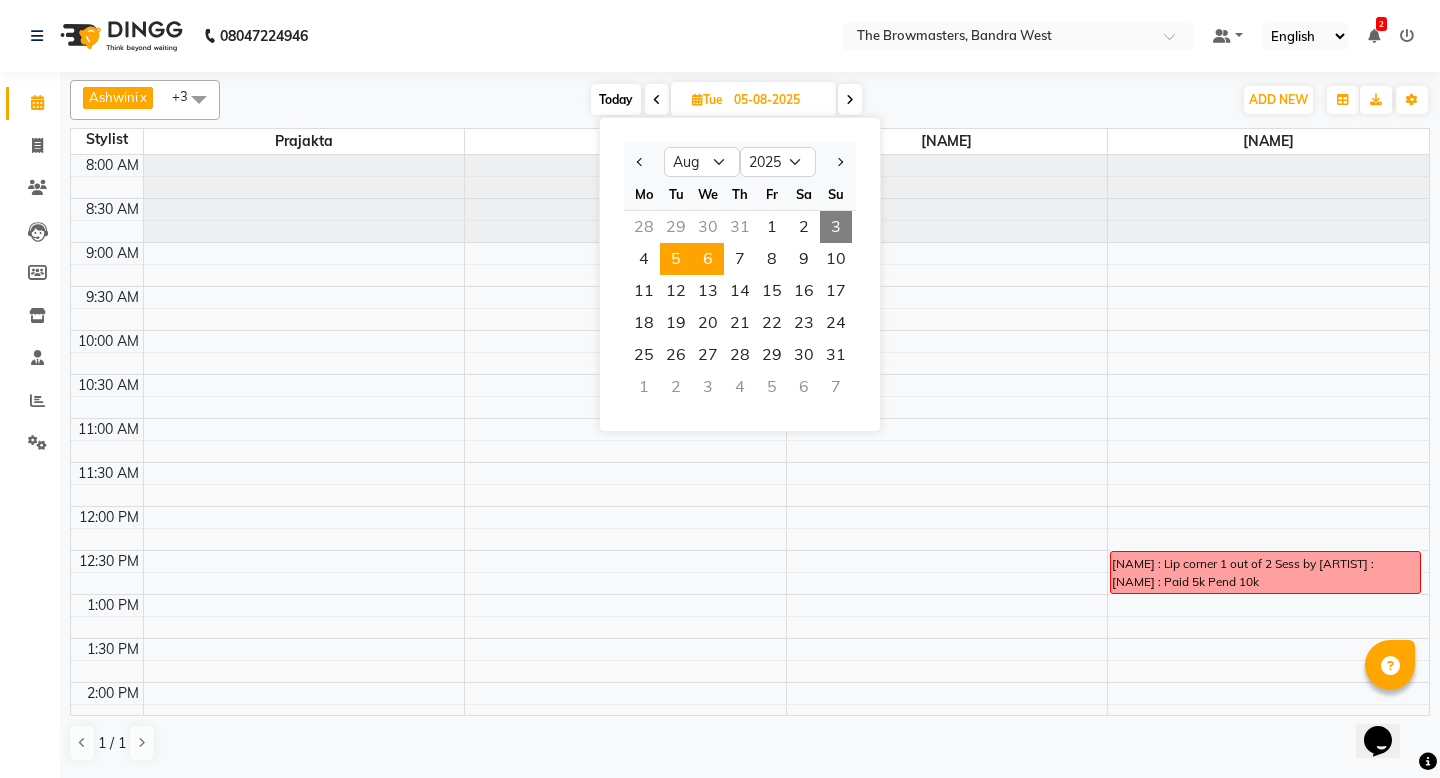 click on "6" at bounding box center [708, 259] 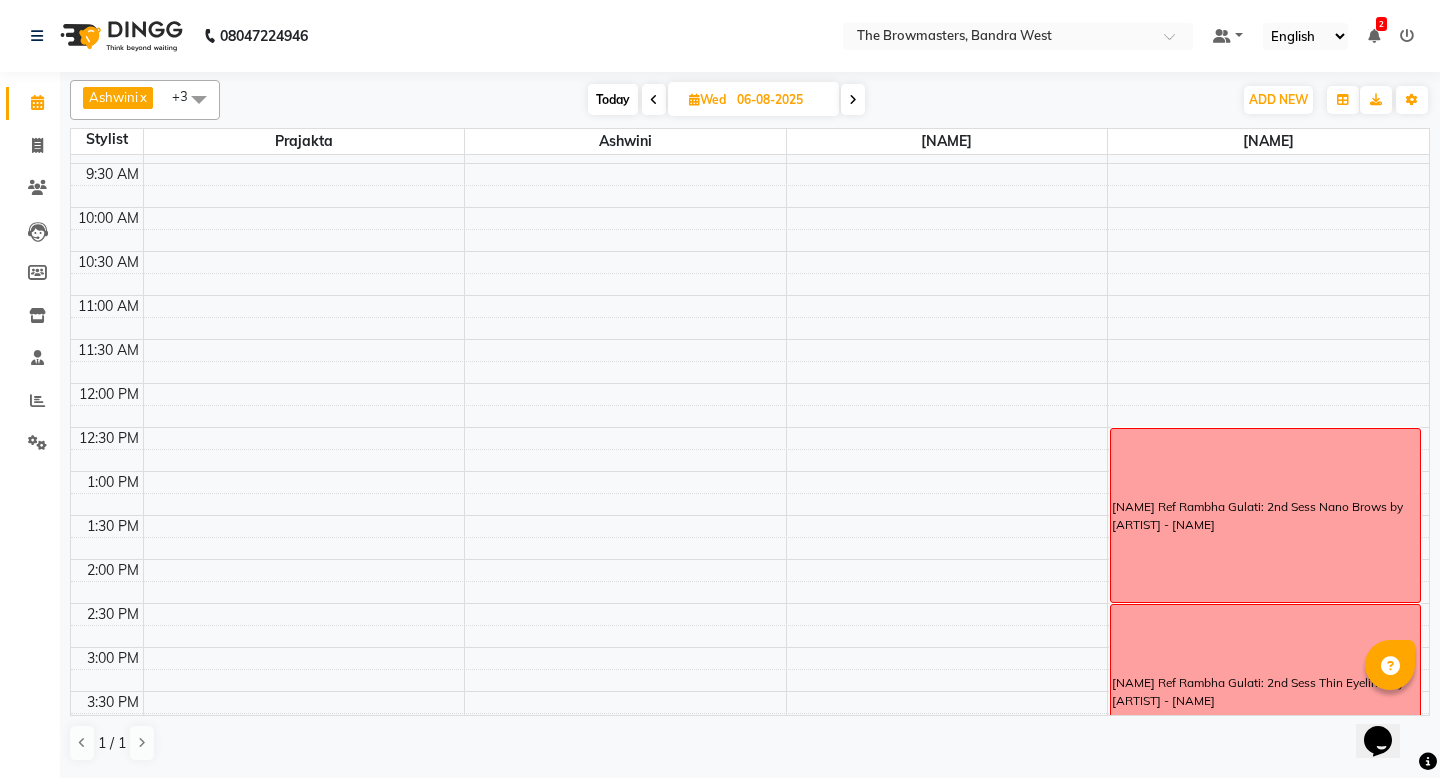 scroll, scrollTop: 123, scrollLeft: 0, axis: vertical 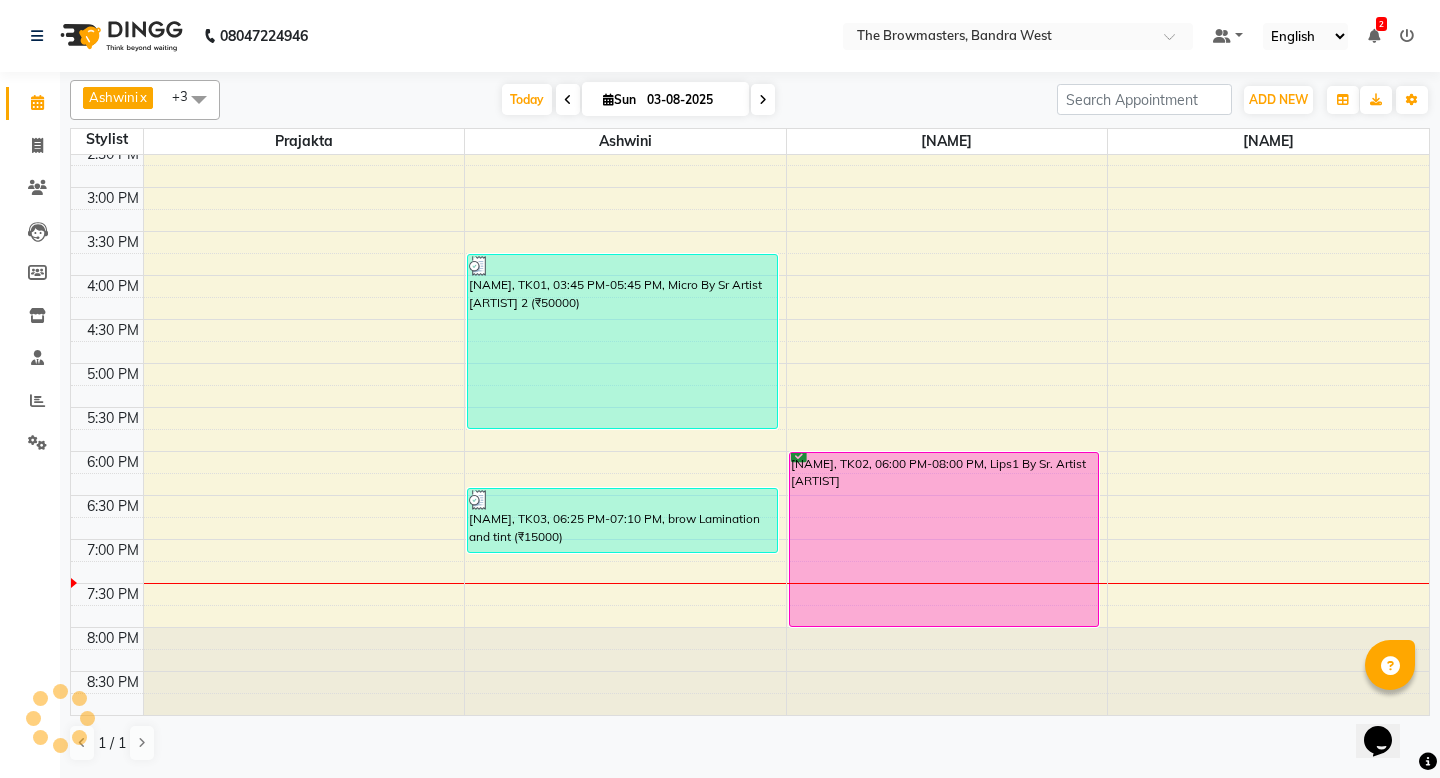 click on "03-08-2025" at bounding box center [691, 100] 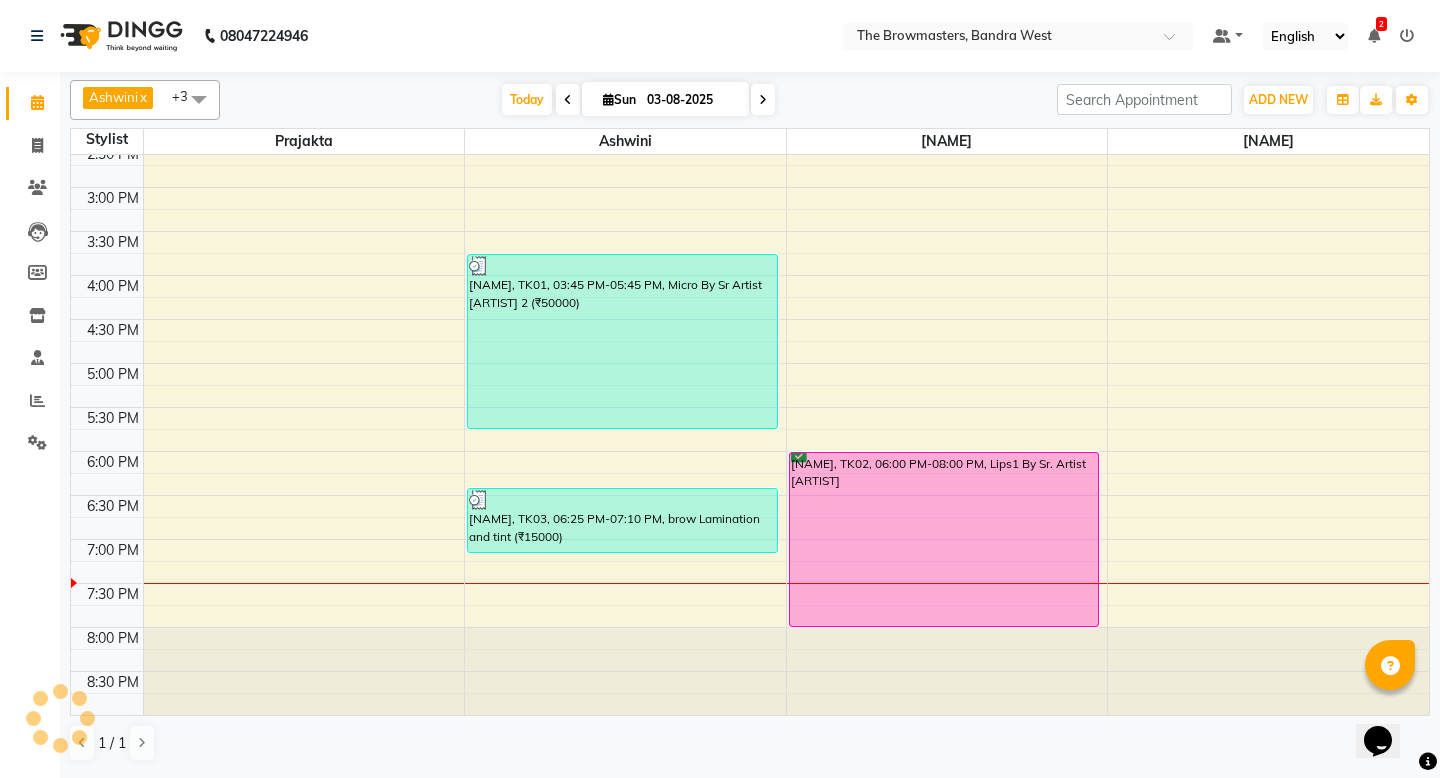 select on "8" 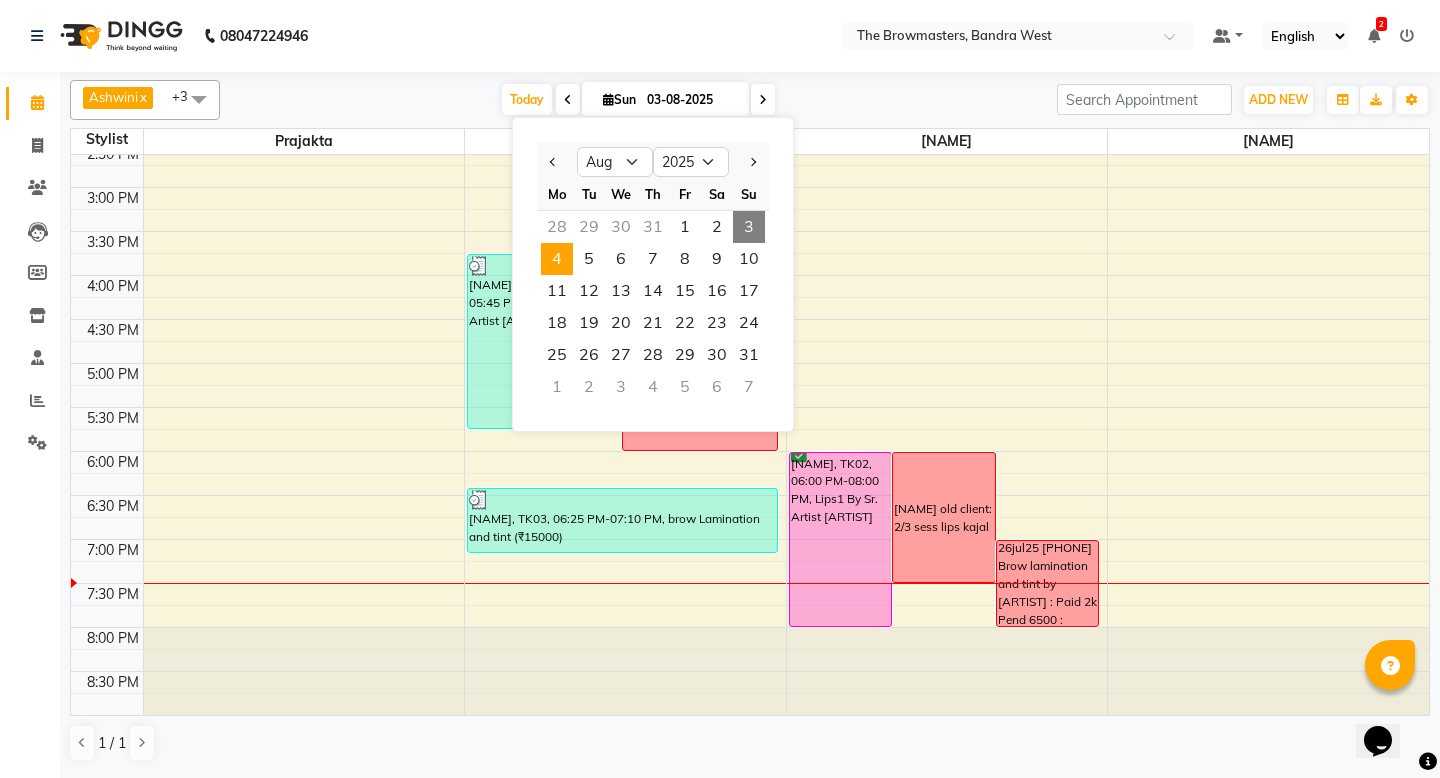 click on "4" at bounding box center [557, 259] 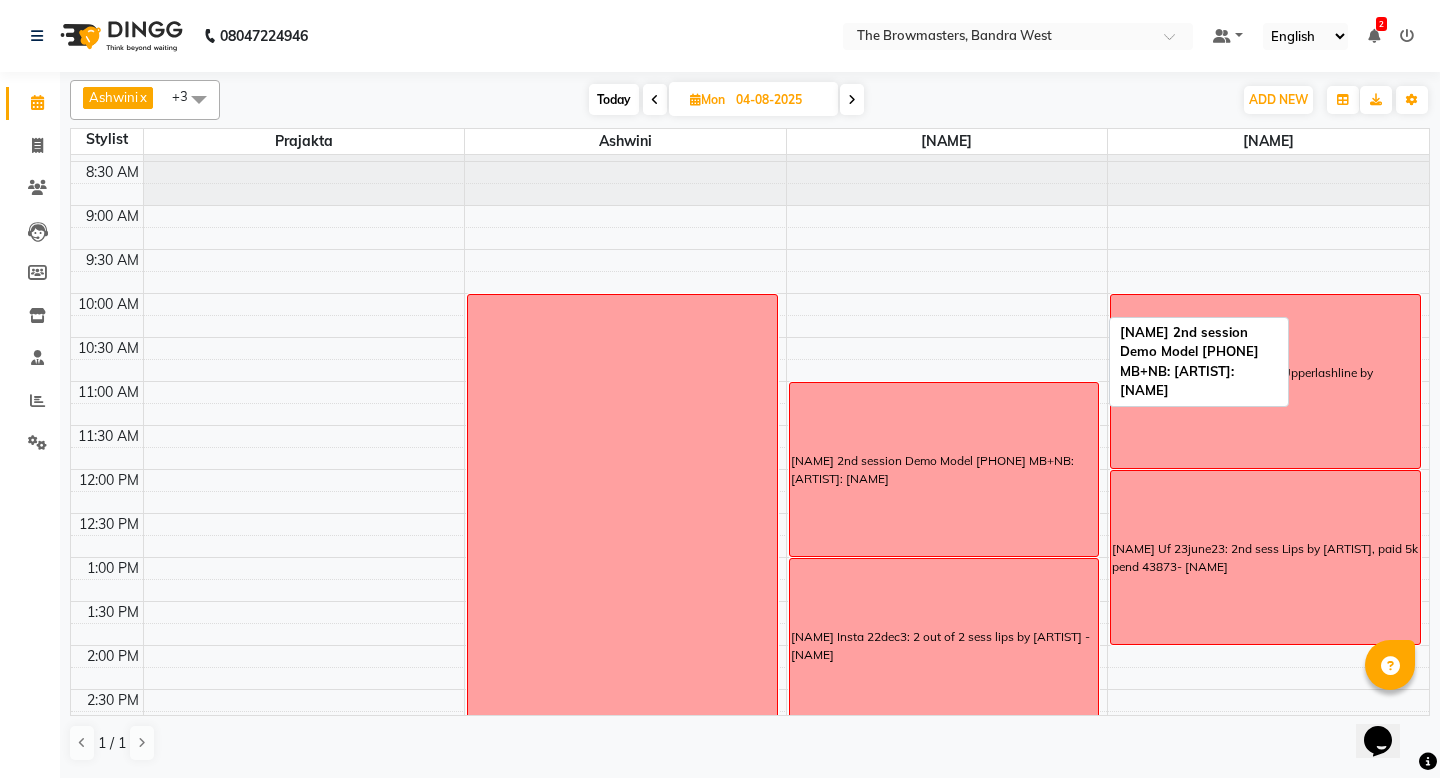 scroll, scrollTop: 28, scrollLeft: 0, axis: vertical 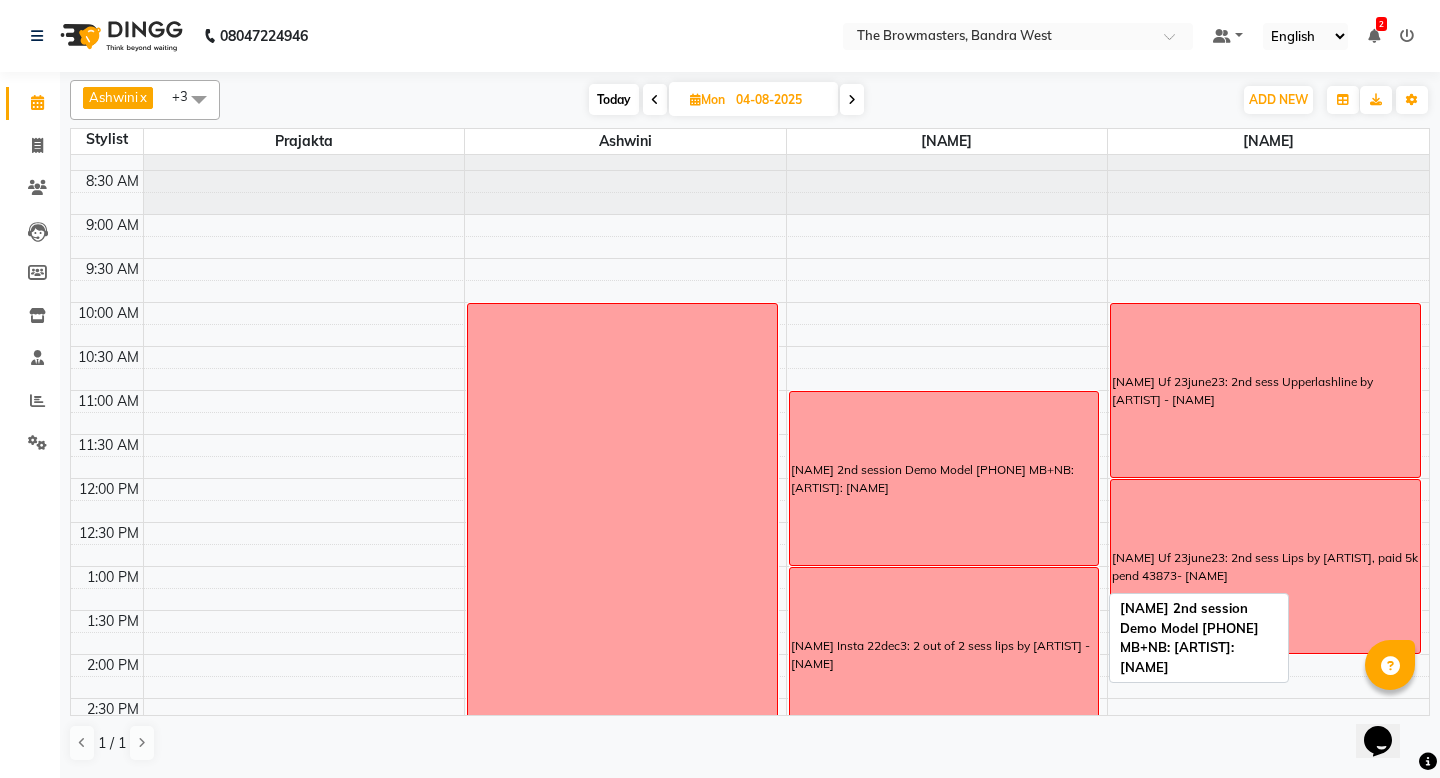 click on "[NAME] 2nd session Demo Model [PHONE] MB+NB: [ARTIST]: [NAME]" at bounding box center (944, 478) 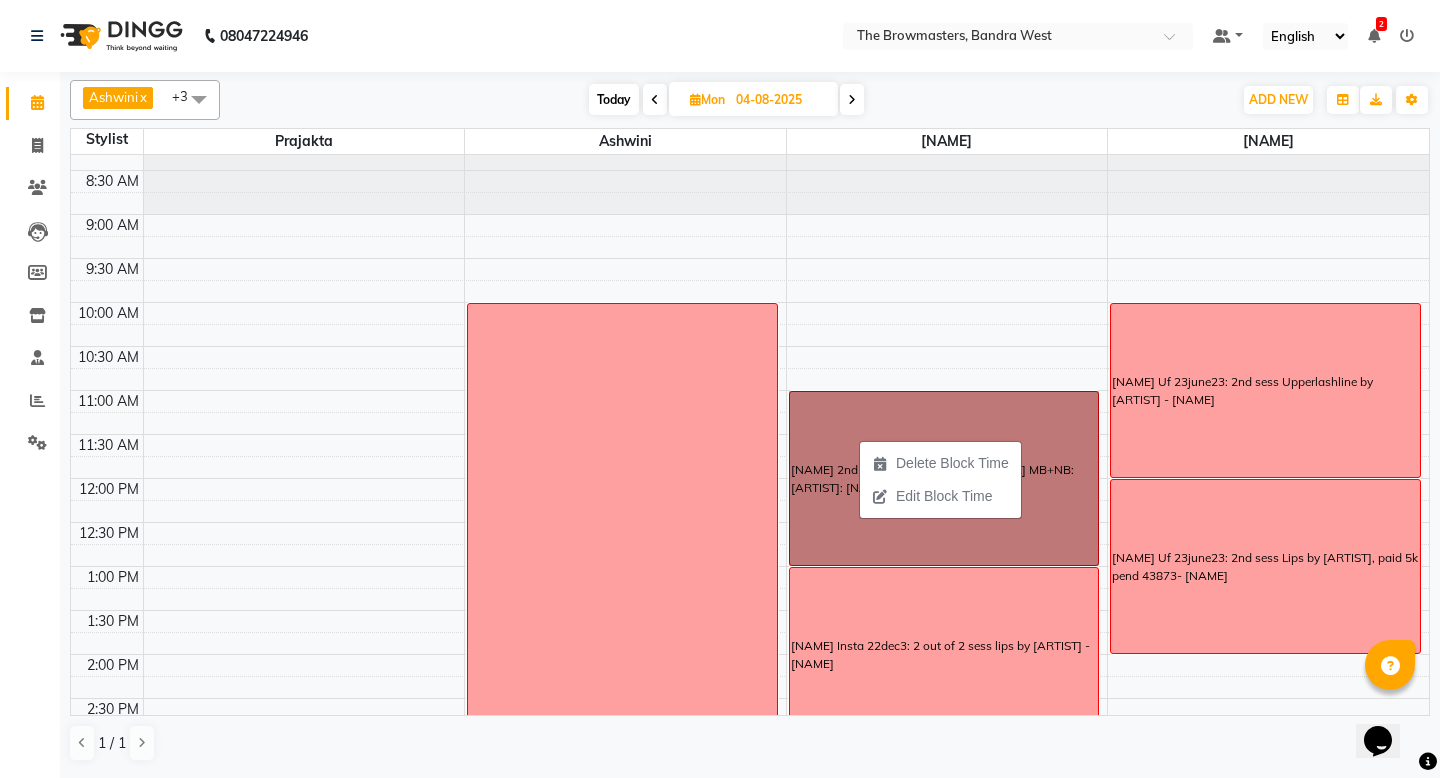 click on "[NAME] 2nd session Demo Model [PHONE] MB+NB: [ARTIST]: [NAME]   [NAME] Insta 22dec3: 2 out of 2 sess lips by [ARTIST] - [NAME]     [NAME] Uf 23june23: 2nd sess Upperlashline by [ARTIST] - [NAME]   [NAME] Uf 23june23: 2nd sess Lips by [ARTIST], paid 5k pend 43873- [NAME]" at bounding box center [750, 698] 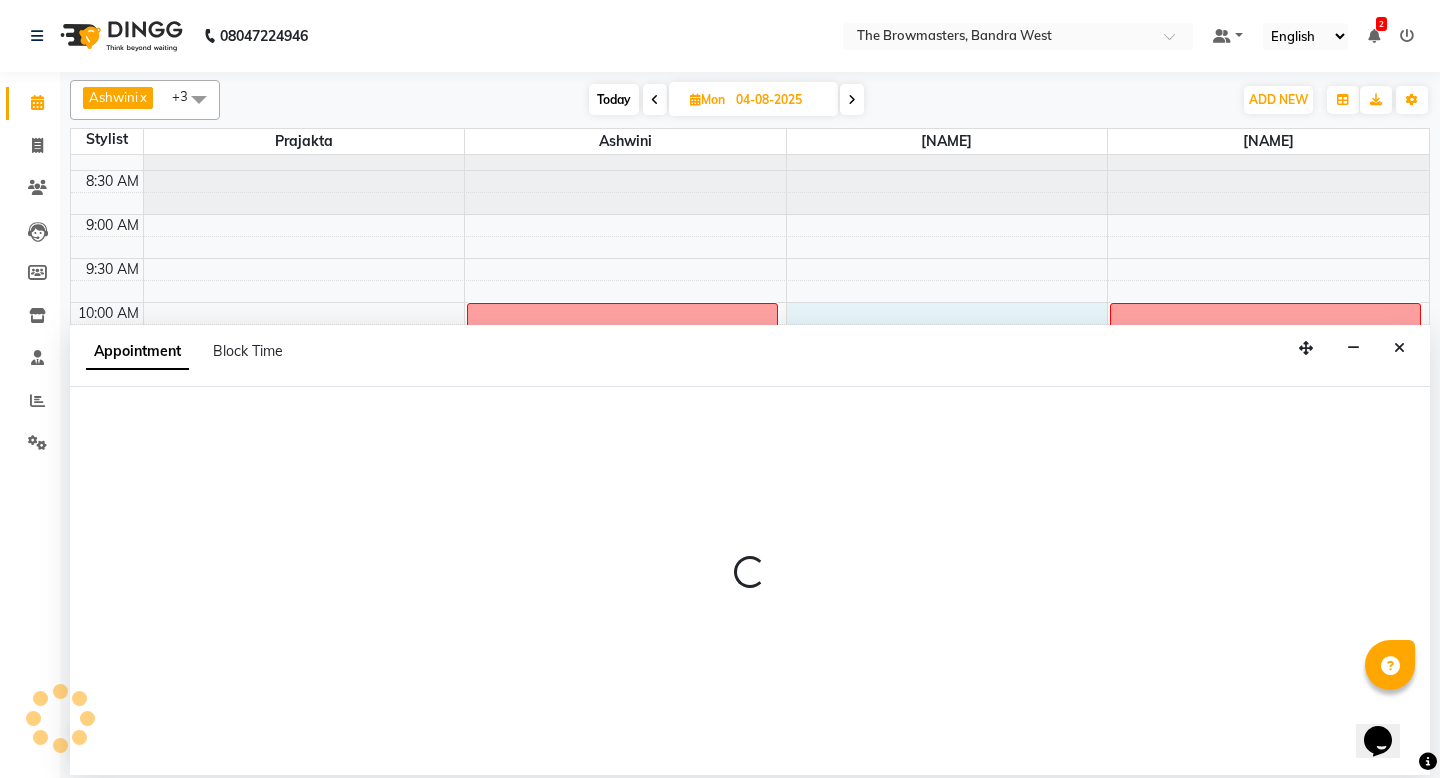select on "64307" 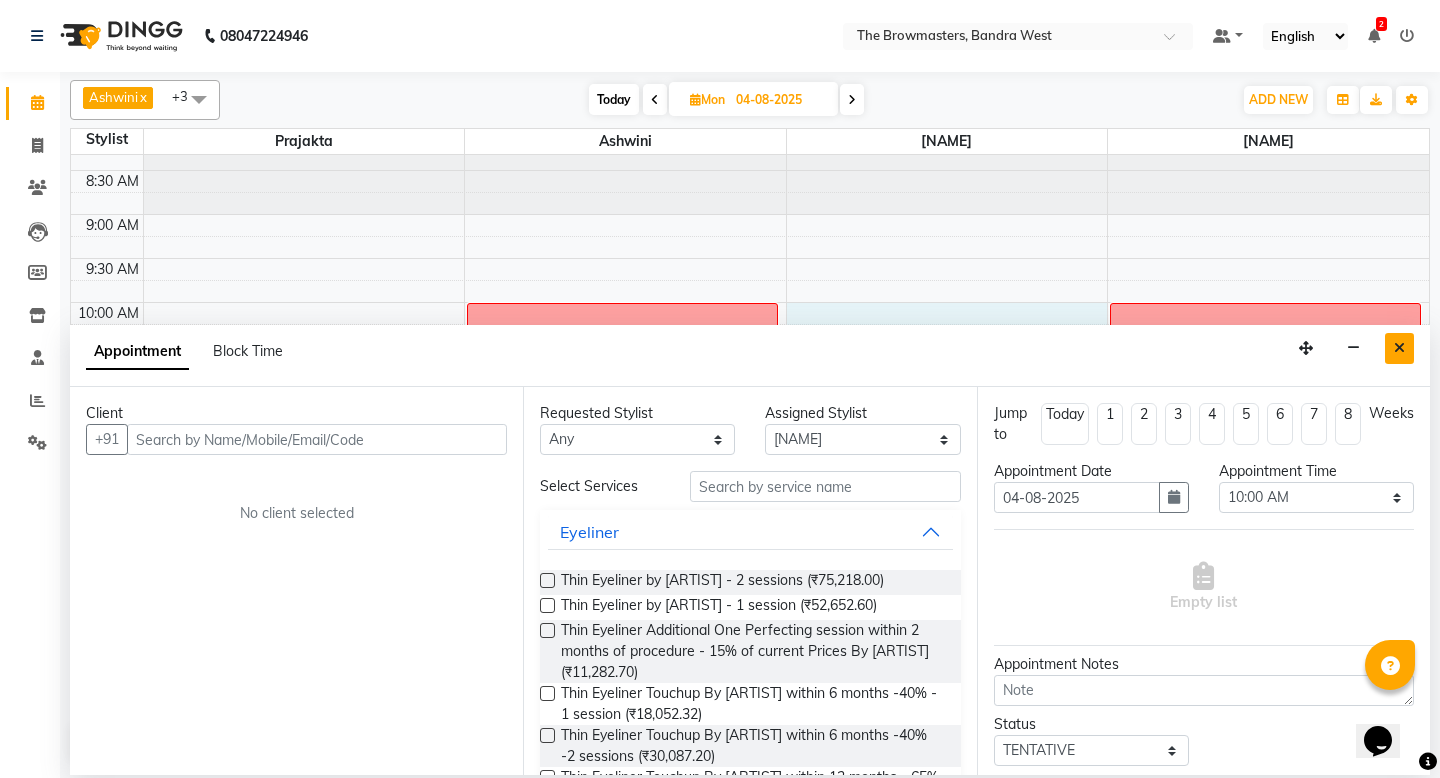 click at bounding box center [1399, 348] 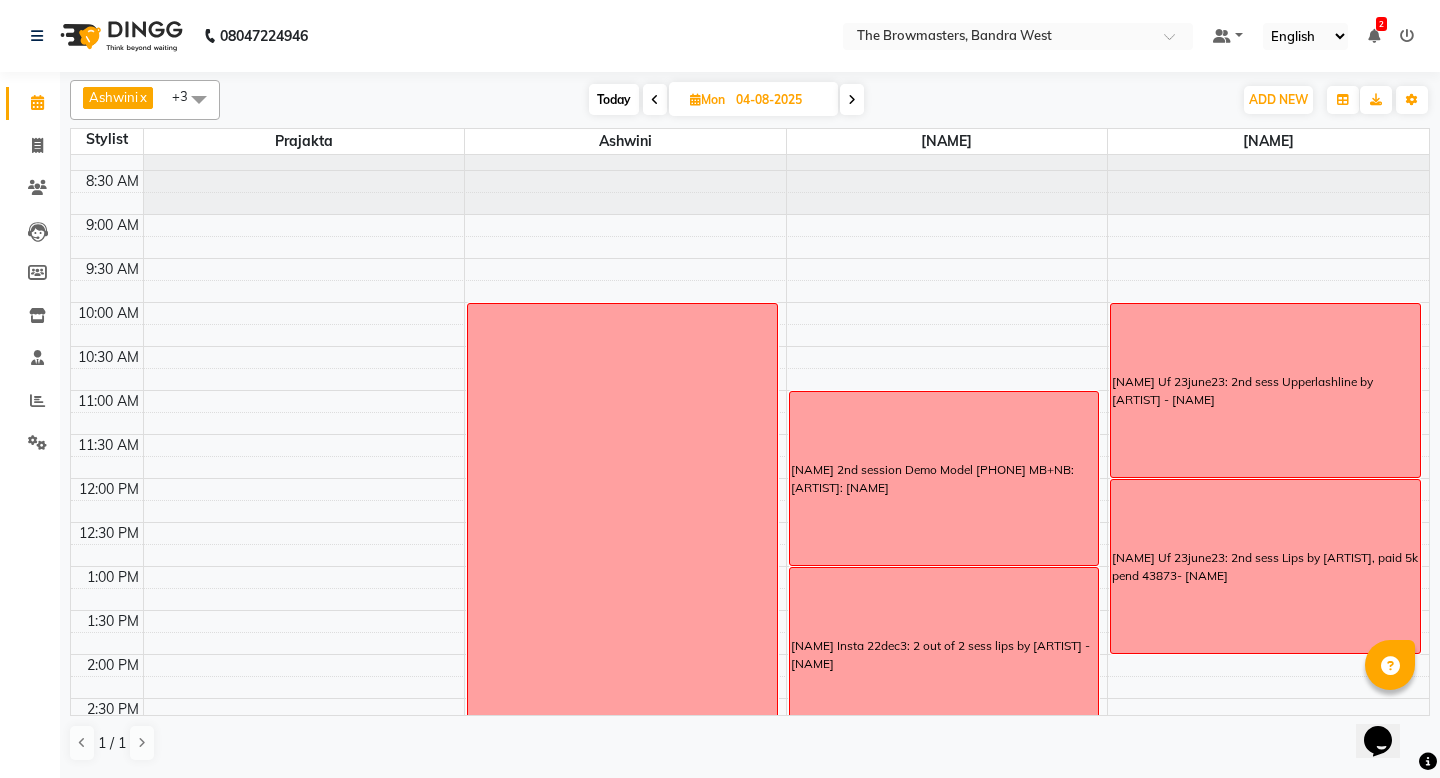 click on "04-08-2025" at bounding box center (780, 100) 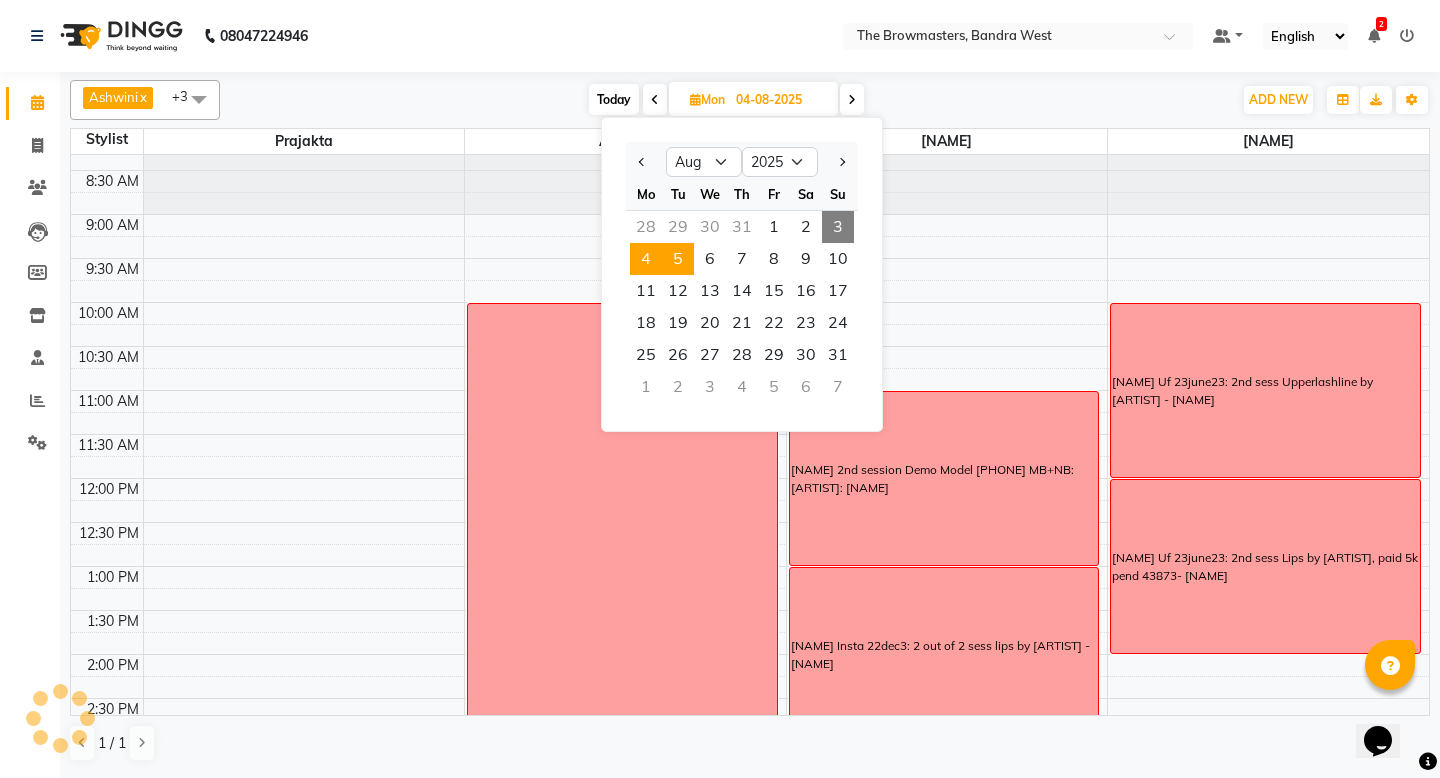click on "5" at bounding box center (678, 259) 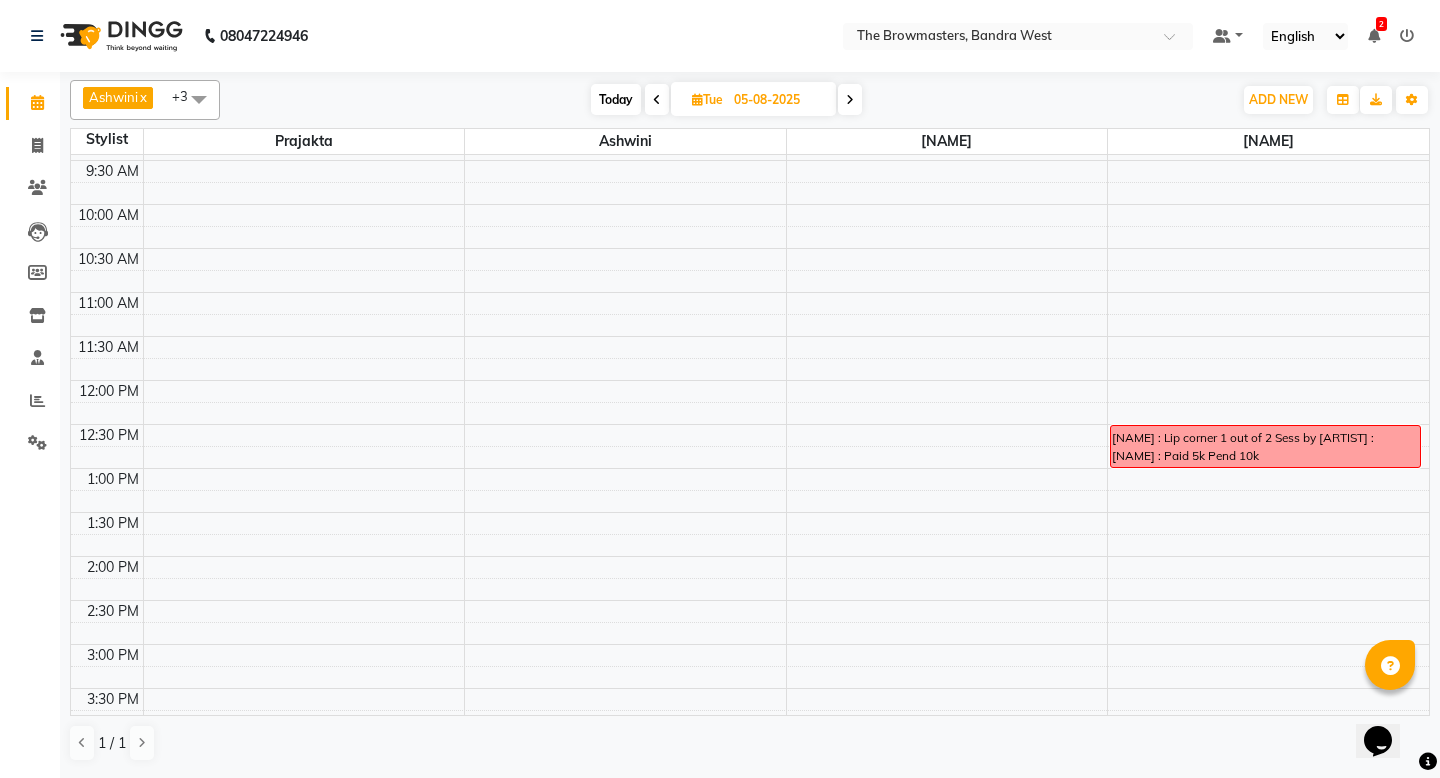 scroll, scrollTop: 81, scrollLeft: 0, axis: vertical 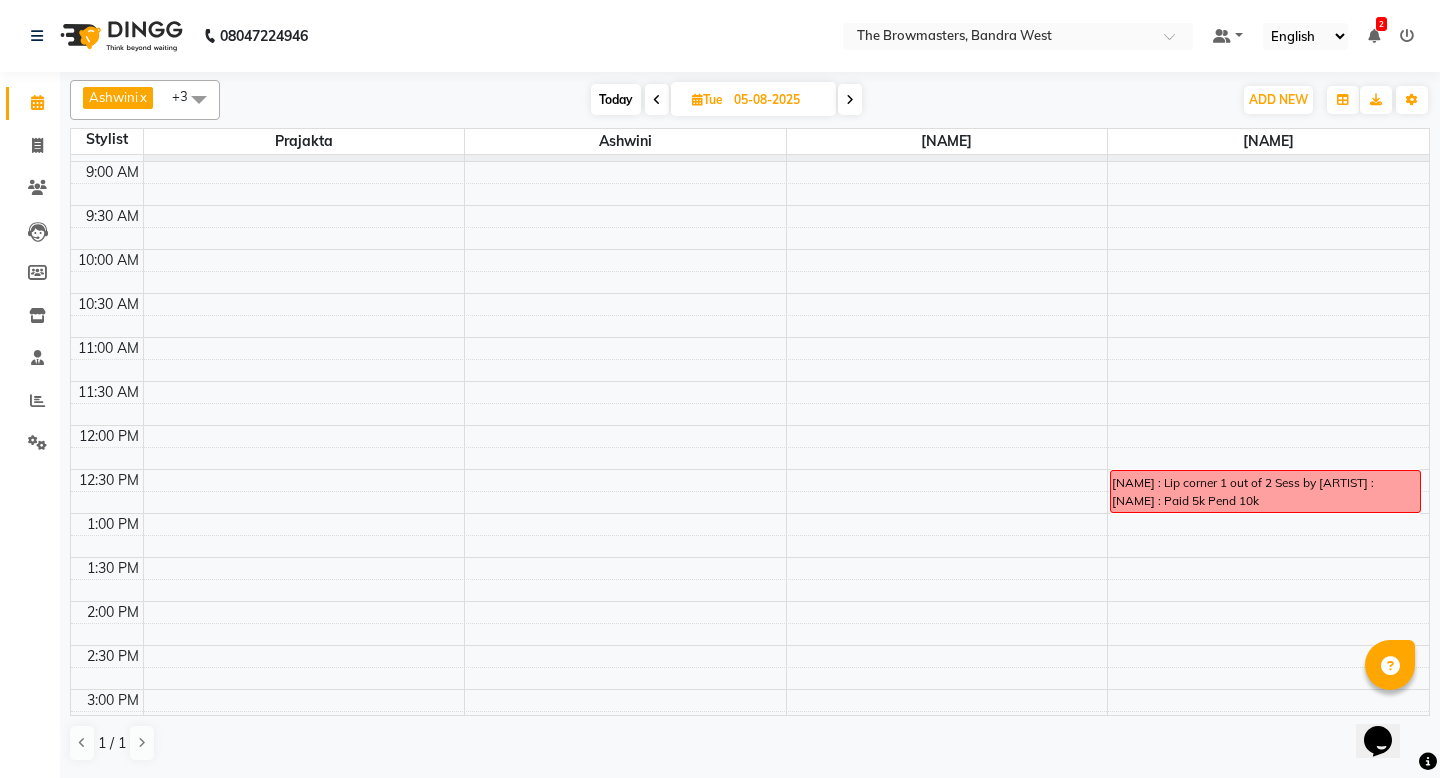 click on "Tue" at bounding box center [707, 99] 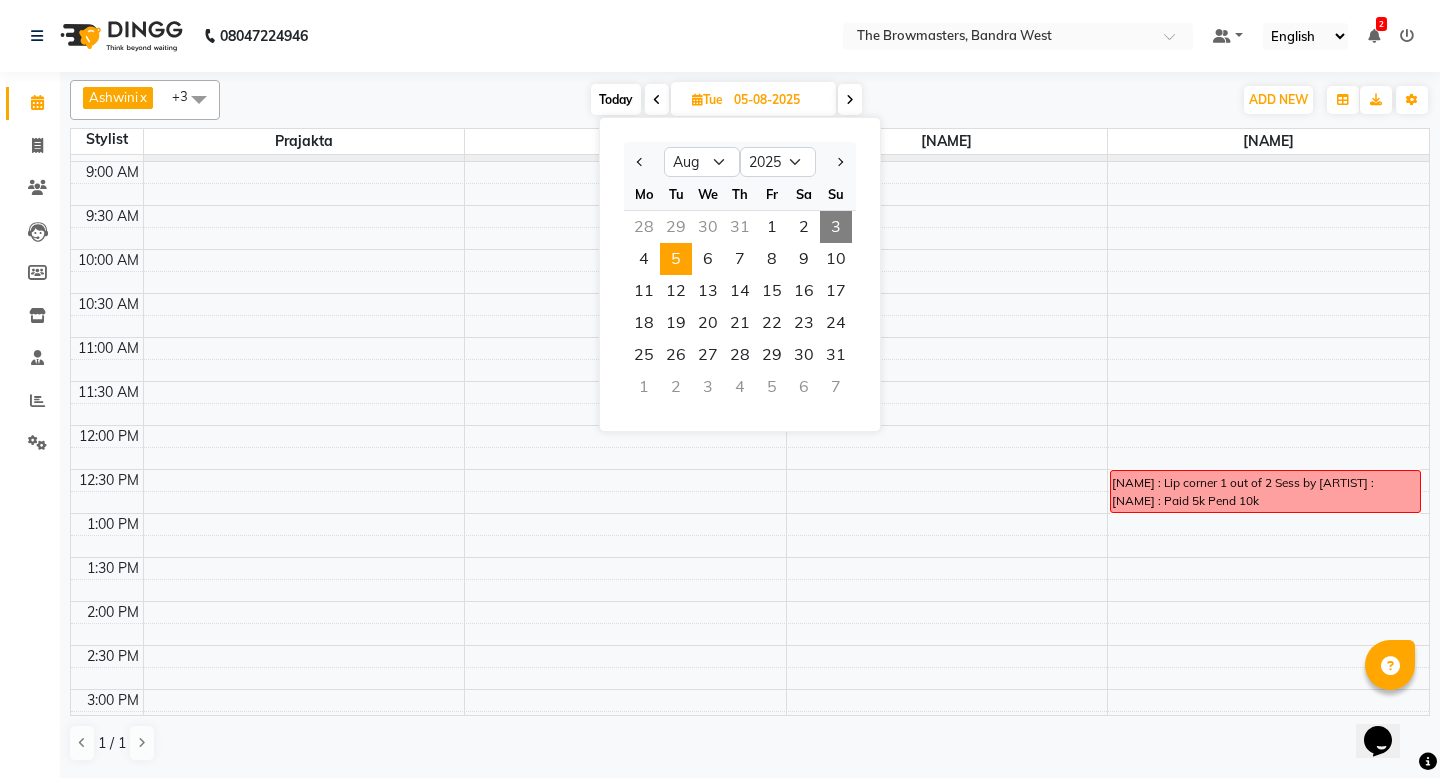 scroll, scrollTop: 0, scrollLeft: 0, axis: both 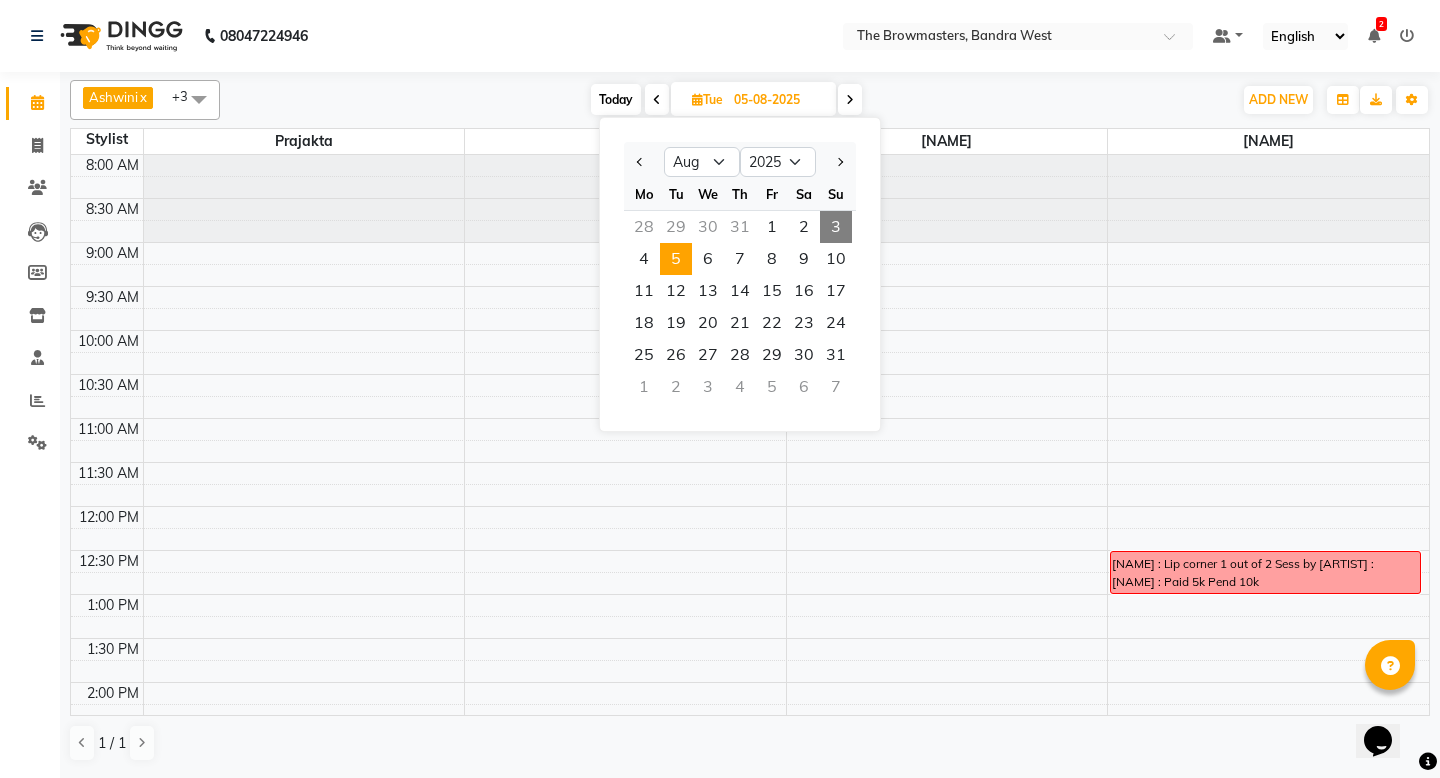click on "[NAME] MLA, 04:00 PM-06:00 PM, Nano by Sr Artist [ARTIST] - 1 session  [NAME] MLA [PHONE] Nano combo brows 1 out 2p sessions by [ARTIST] paid: 5k, Pending: 57055: [NAME]    [NAME] old client: 2/3 sessions lips kajal   [NAME] : Lip corner 1 out of 2 Sess by [ARTIST] : [NAME] : Paid 5k Pend 10k" at bounding box center (750, 726) 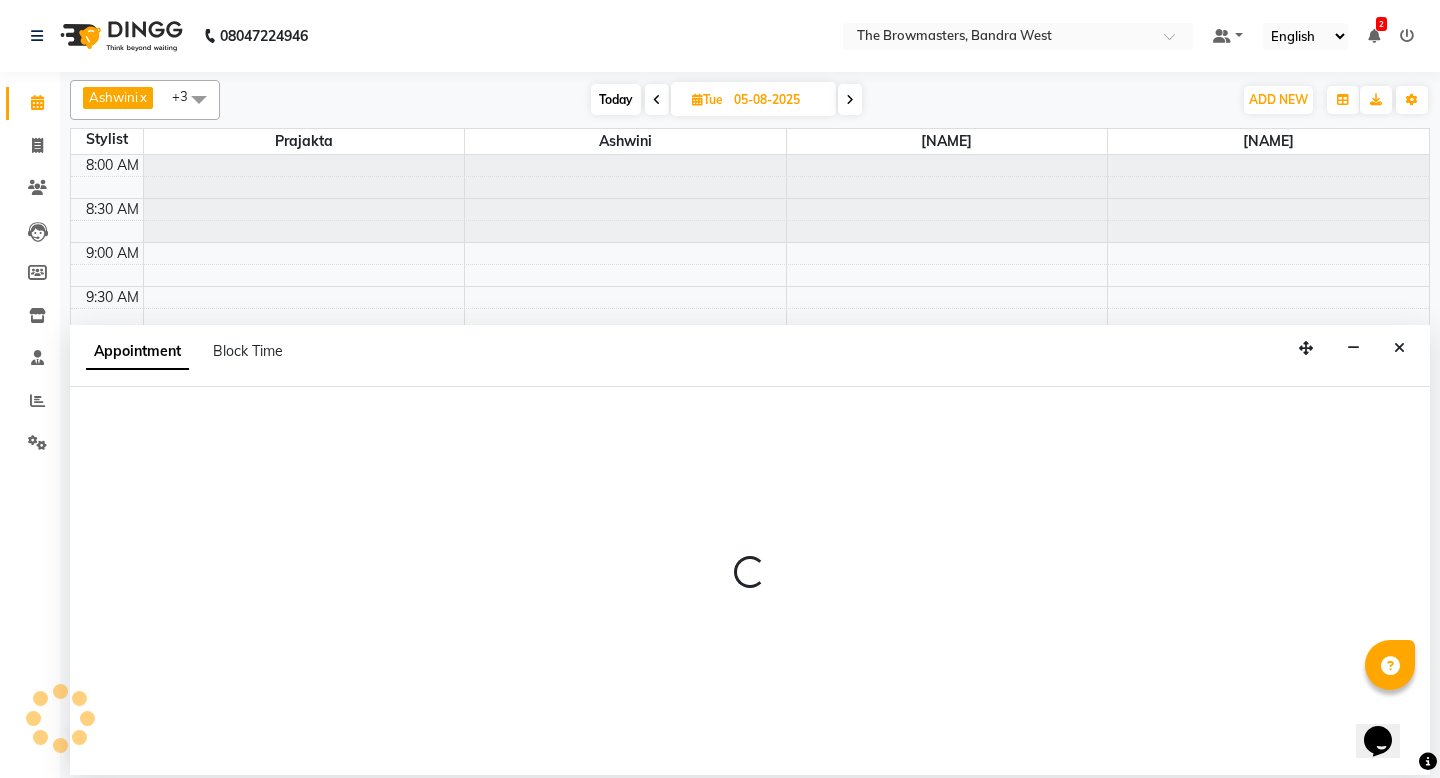 select on "64307" 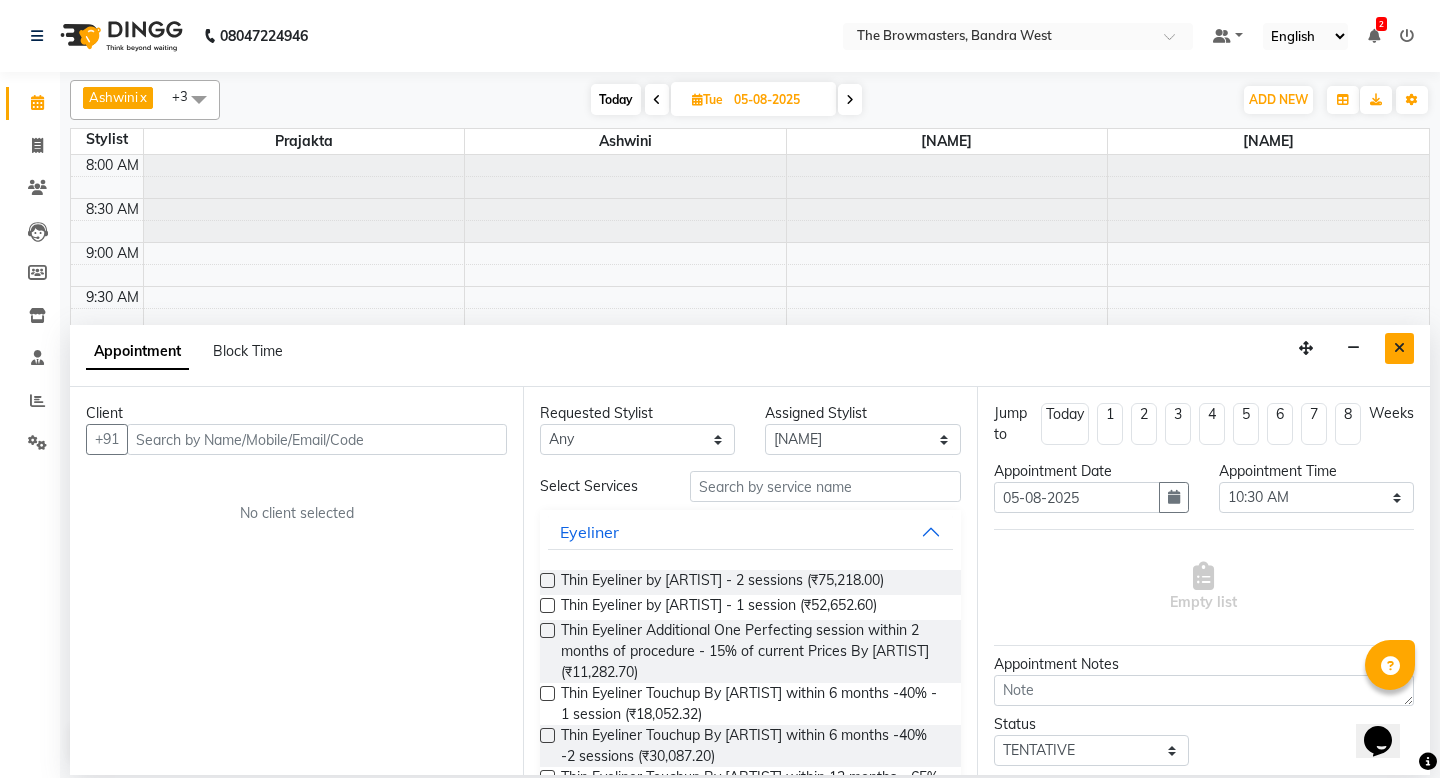 click at bounding box center (1399, 348) 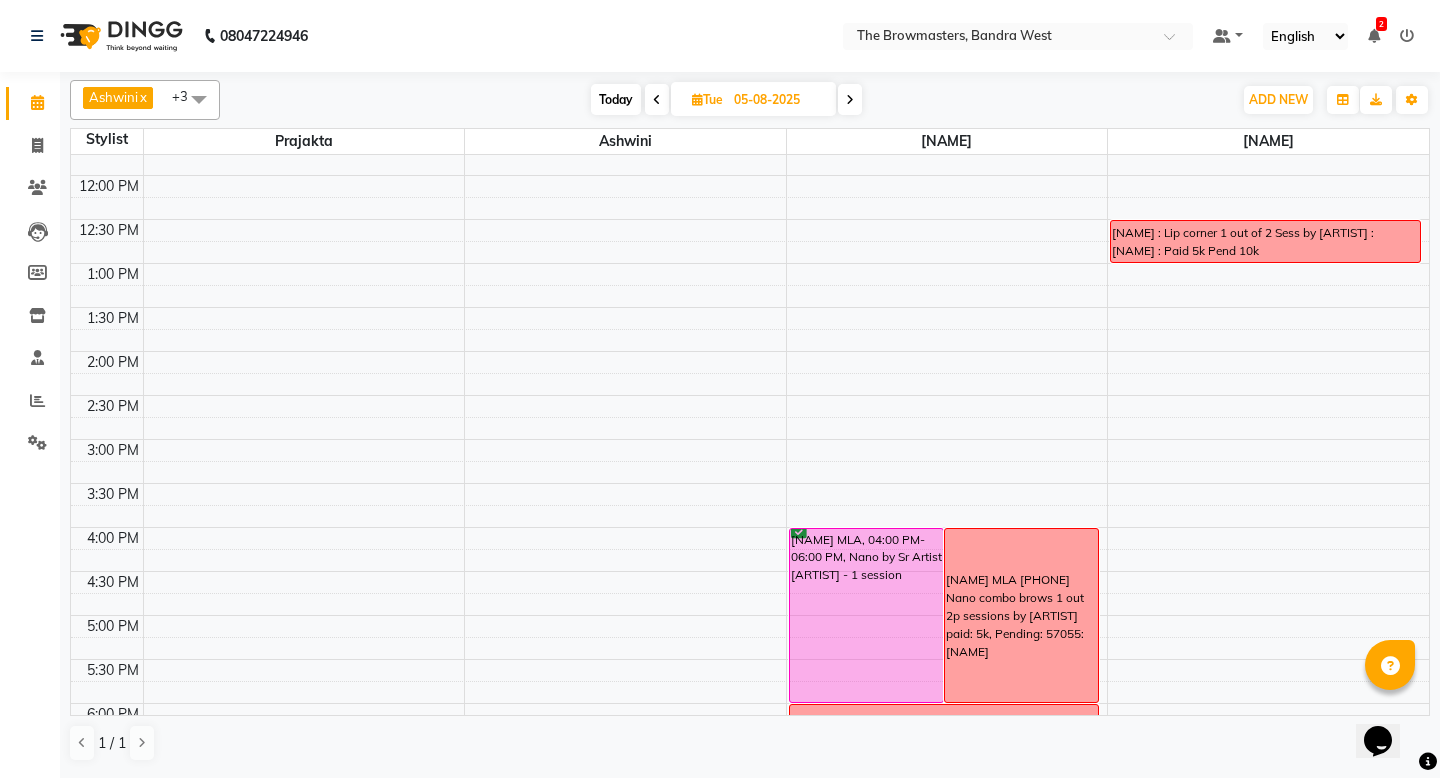 scroll, scrollTop: 222, scrollLeft: 0, axis: vertical 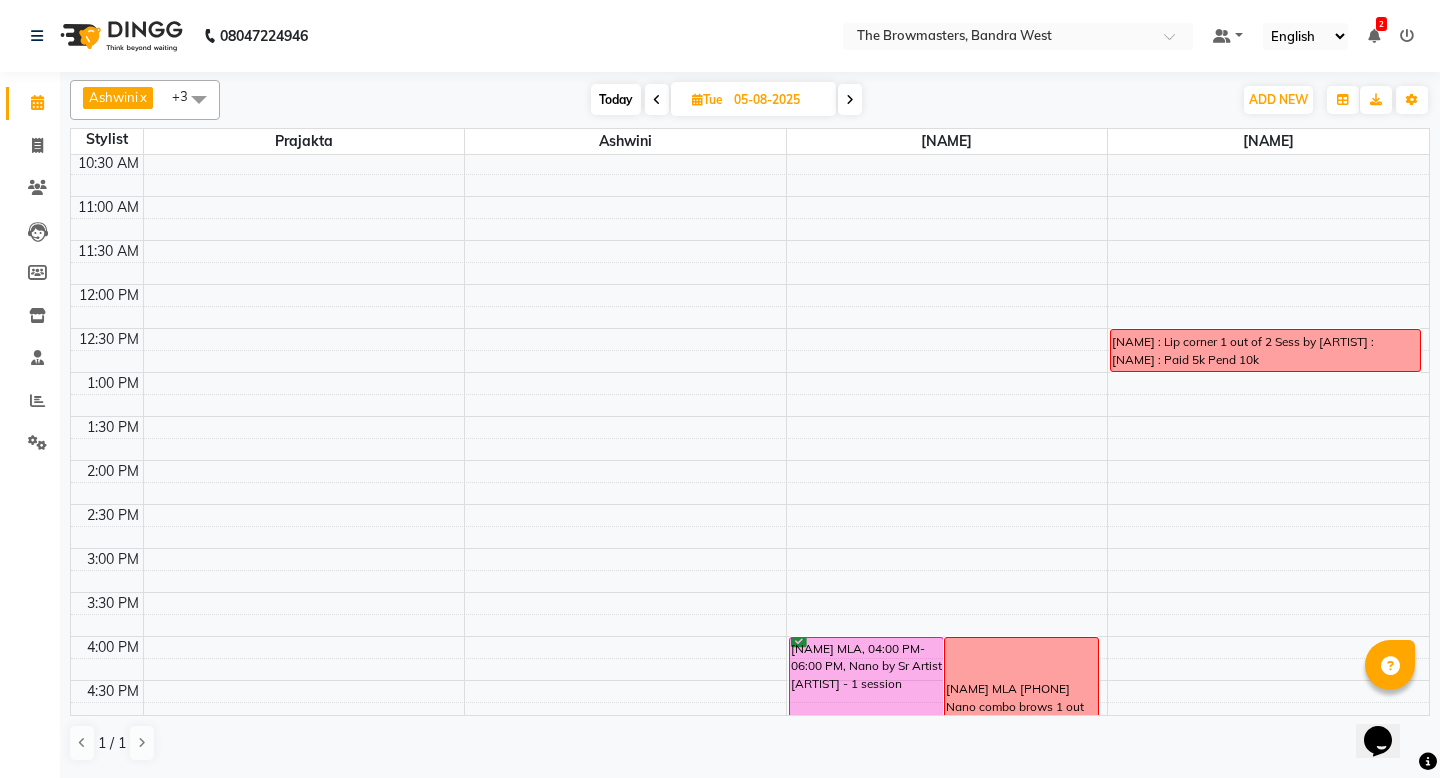click on "Today" at bounding box center (616, 99) 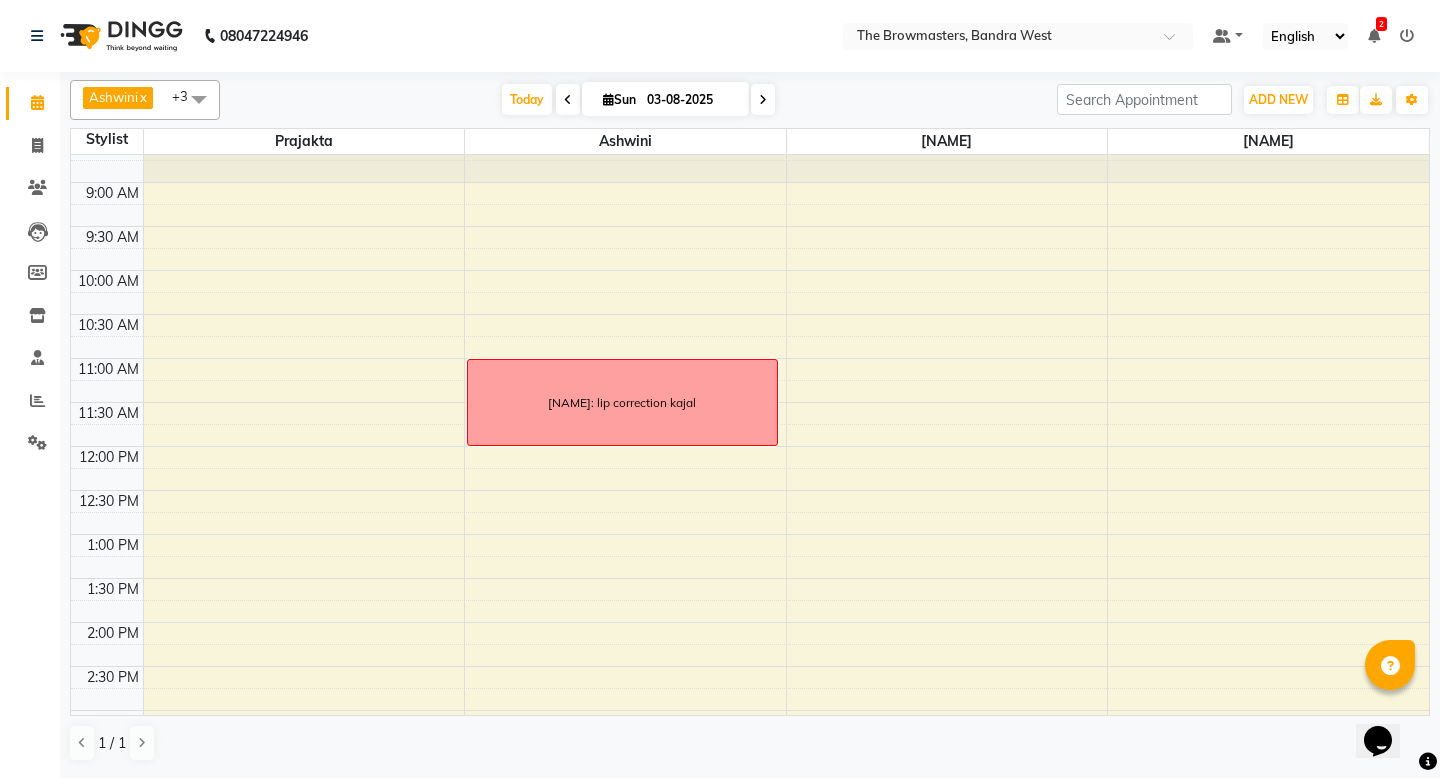 scroll, scrollTop: 0, scrollLeft: 0, axis: both 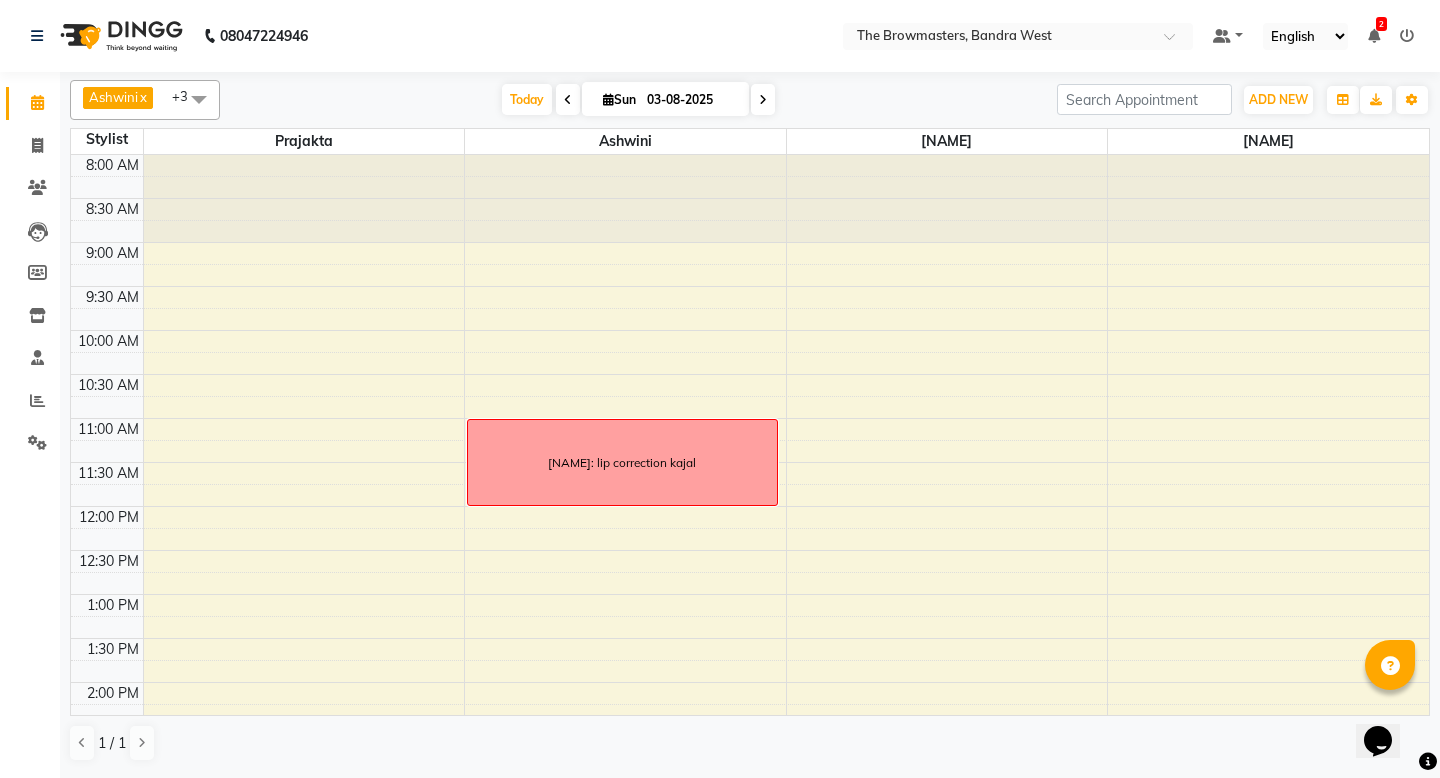 click on "03-08-2025" at bounding box center (691, 100) 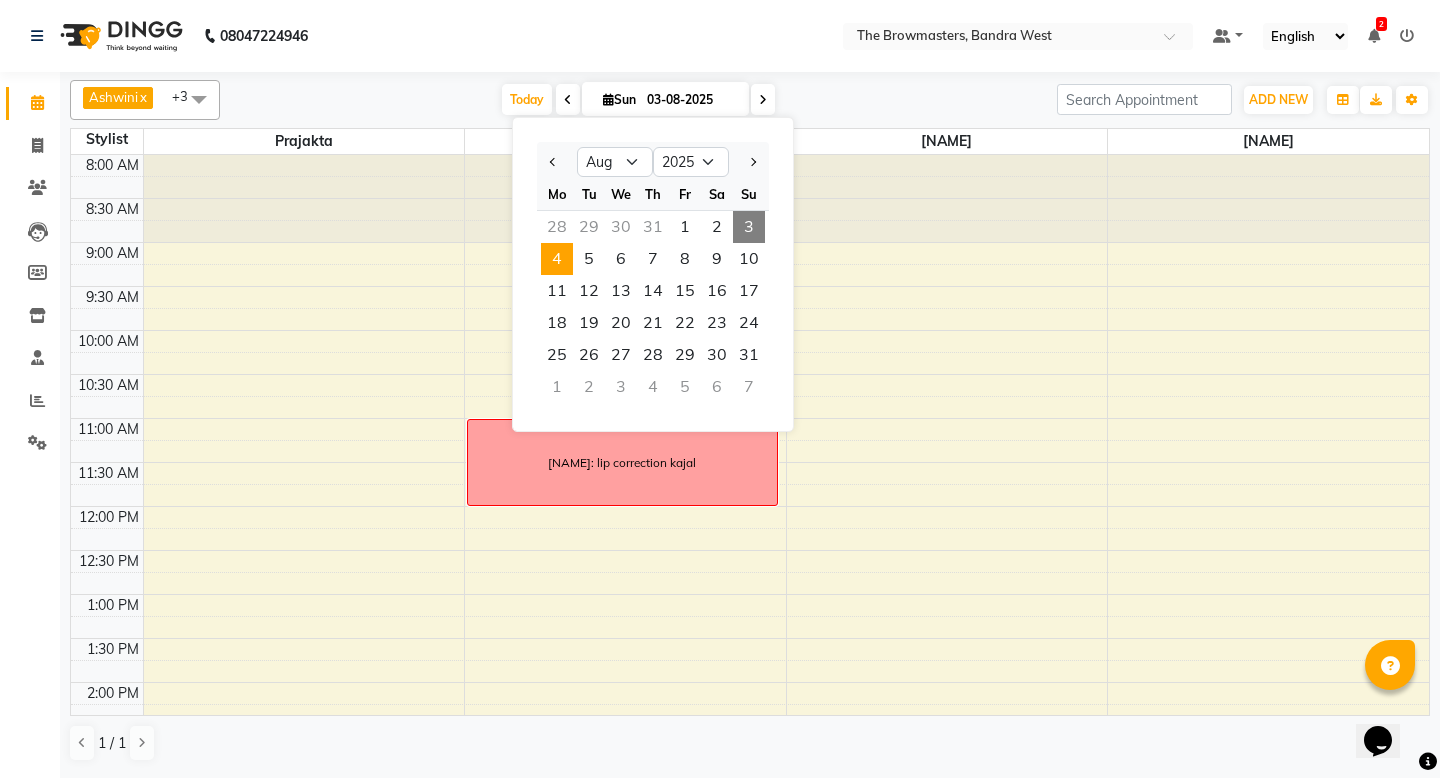 click on "4" at bounding box center (557, 259) 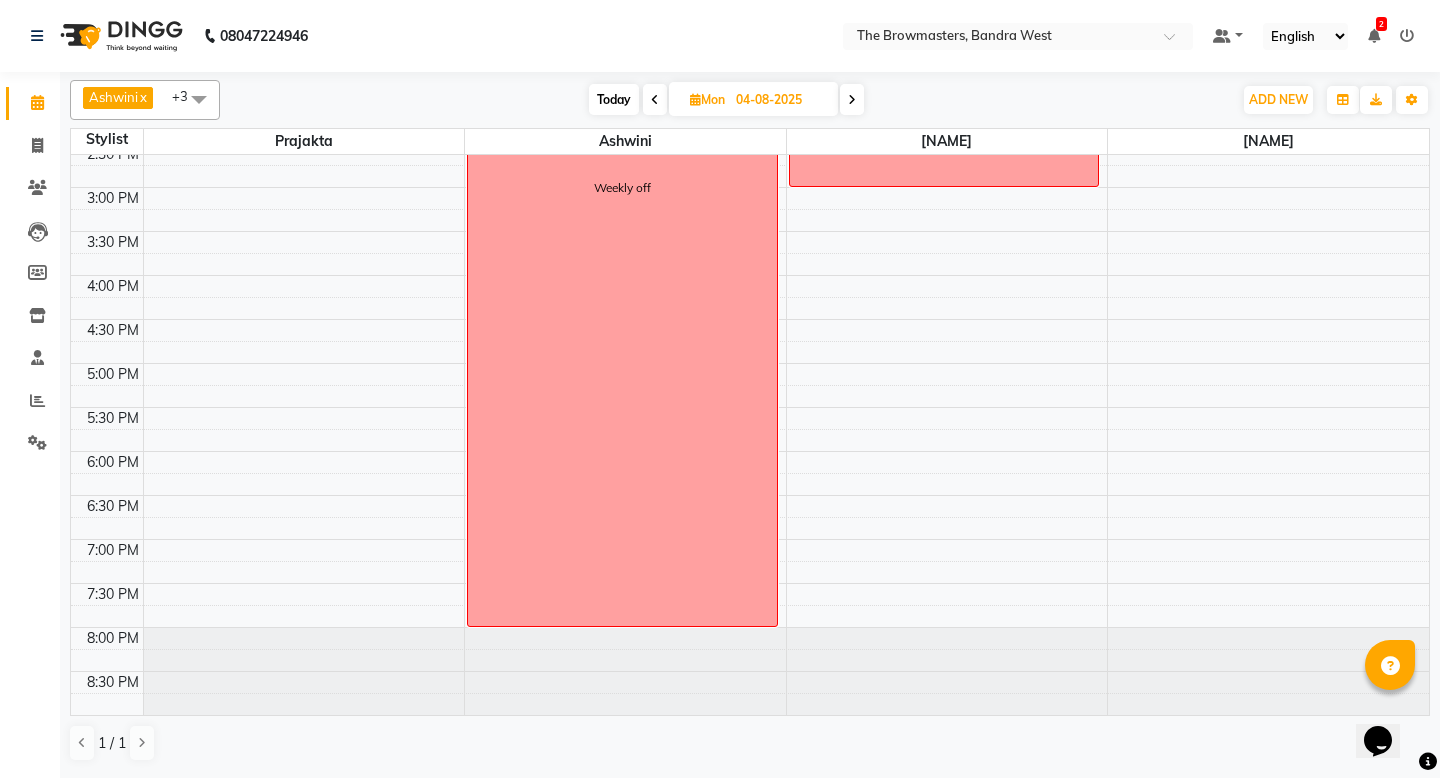 scroll, scrollTop: 0, scrollLeft: 0, axis: both 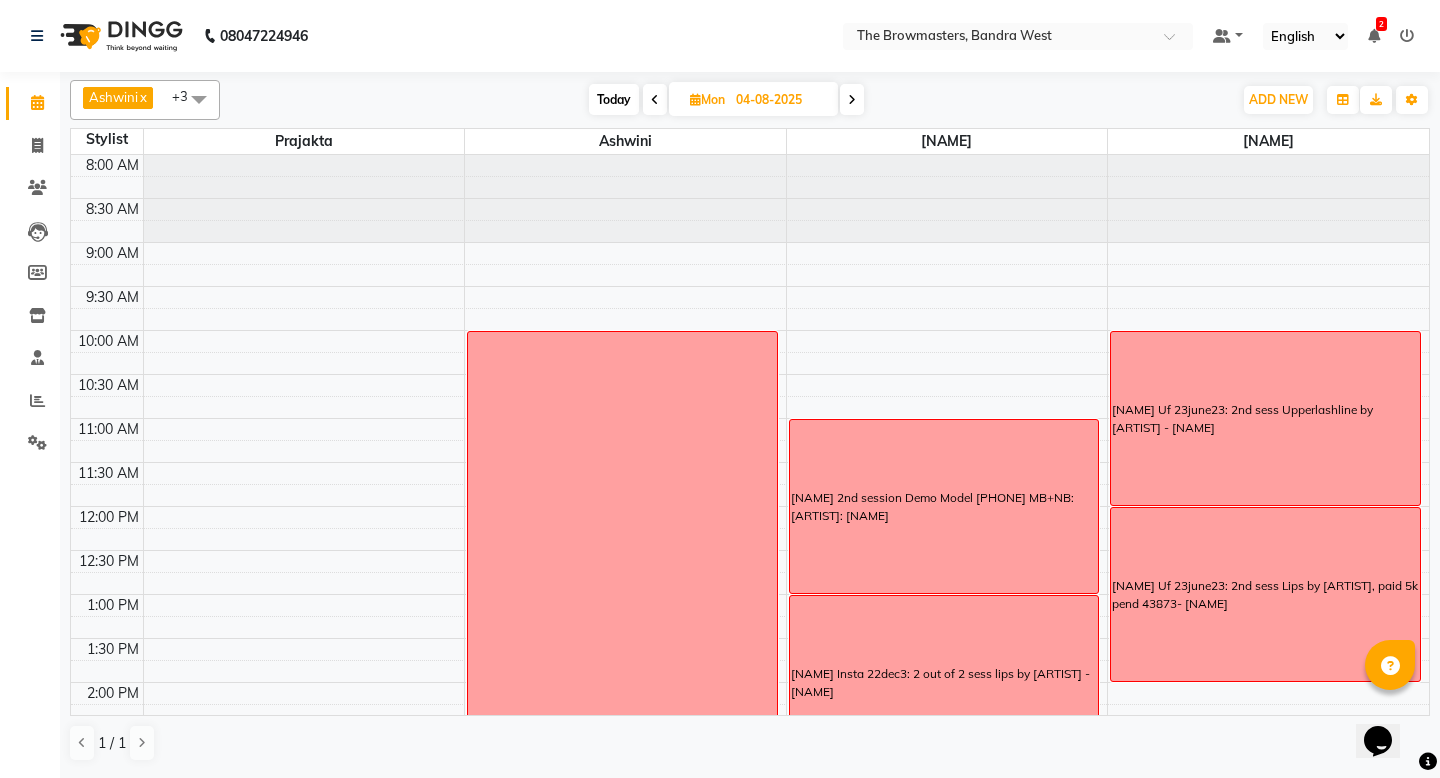 click on "Mon 04-08-2025" at bounding box center (753, 99) 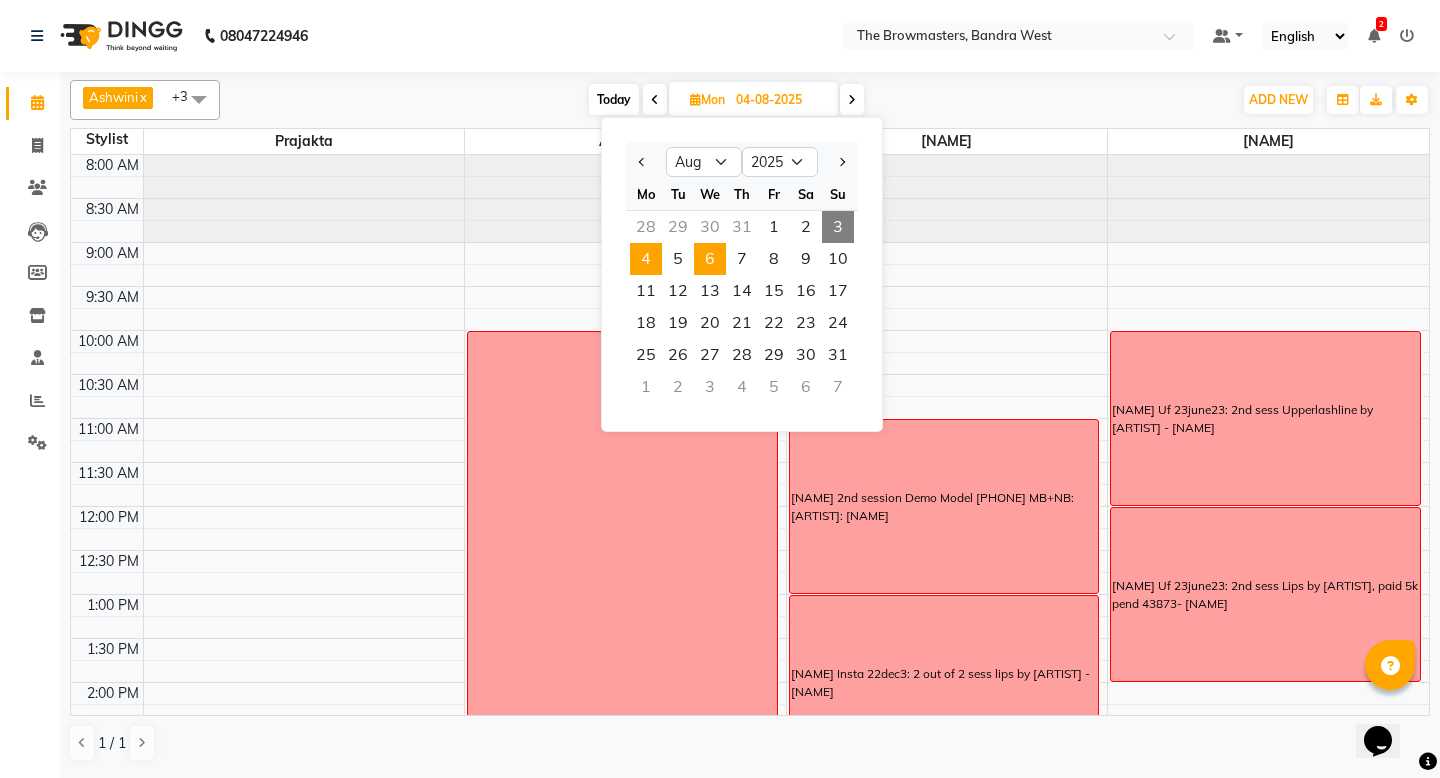 click on "6" at bounding box center [710, 259] 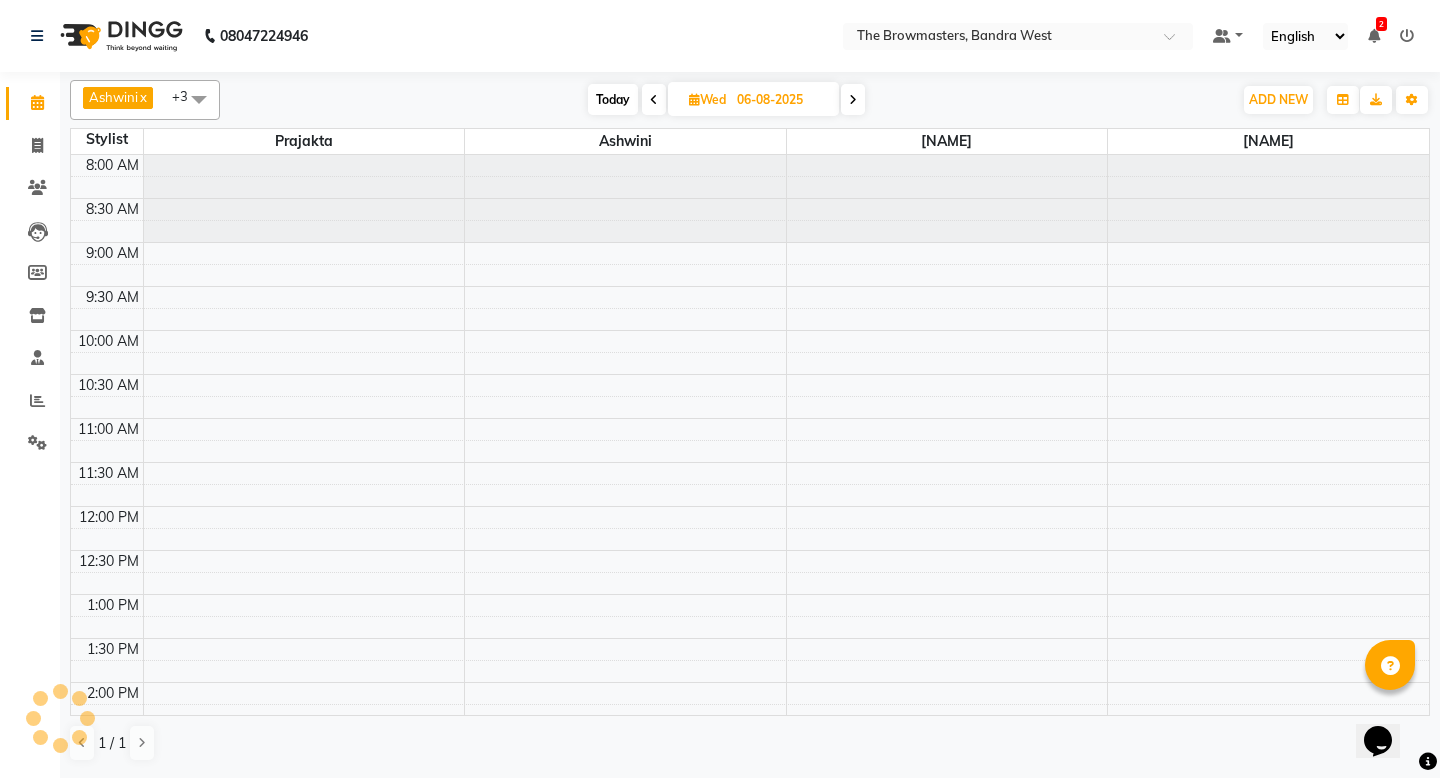 scroll, scrollTop: 583, scrollLeft: 0, axis: vertical 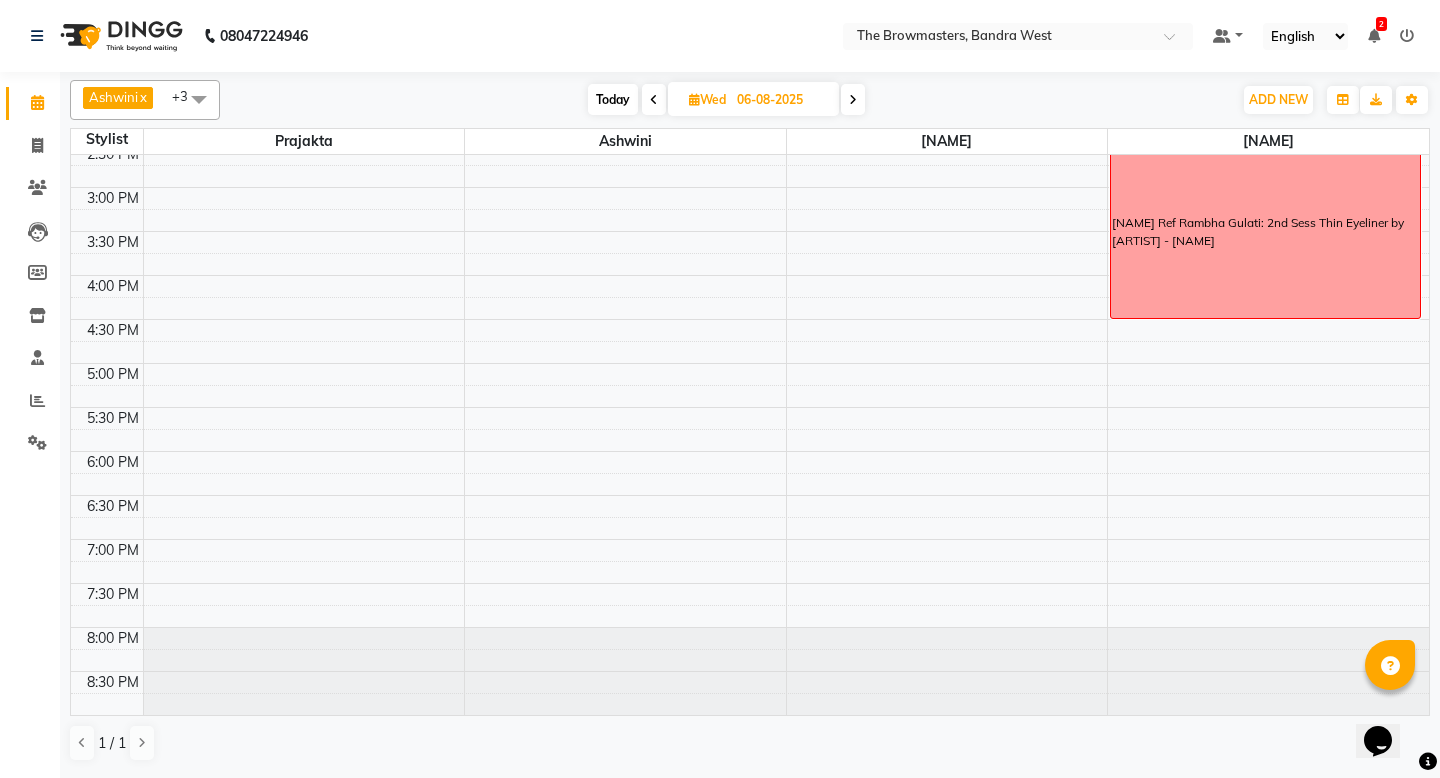 click on "06-08-2025" at bounding box center [781, 100] 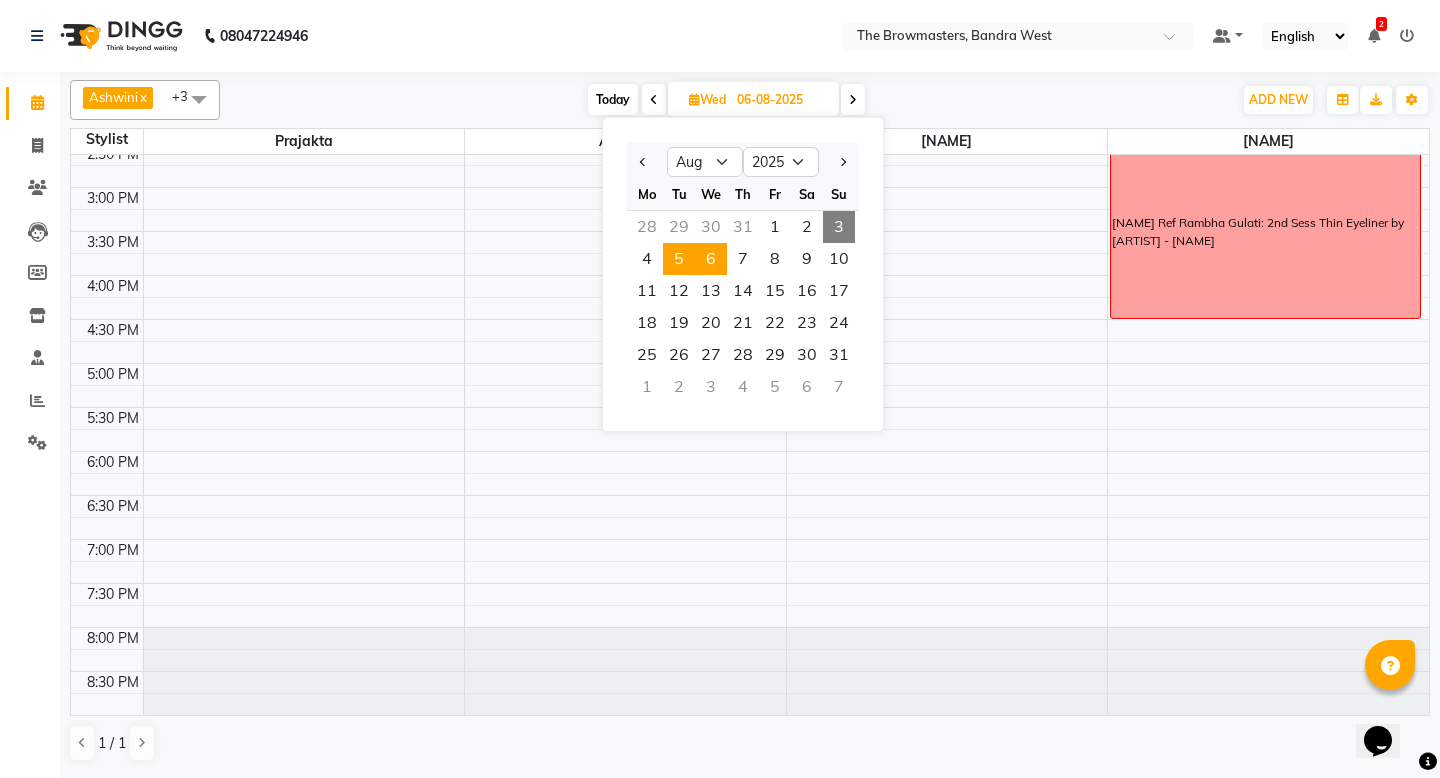 click on "5" at bounding box center [679, 259] 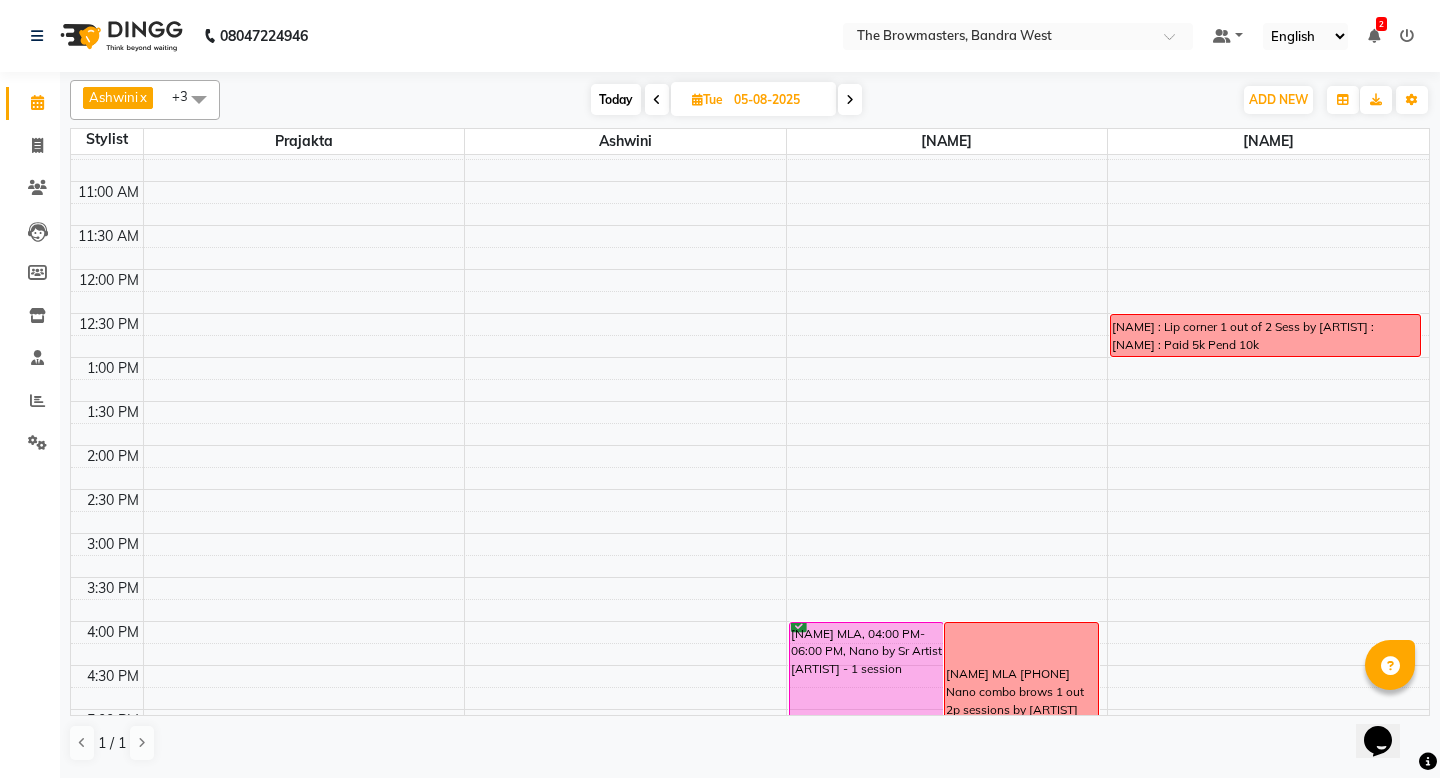 scroll, scrollTop: 233, scrollLeft: 0, axis: vertical 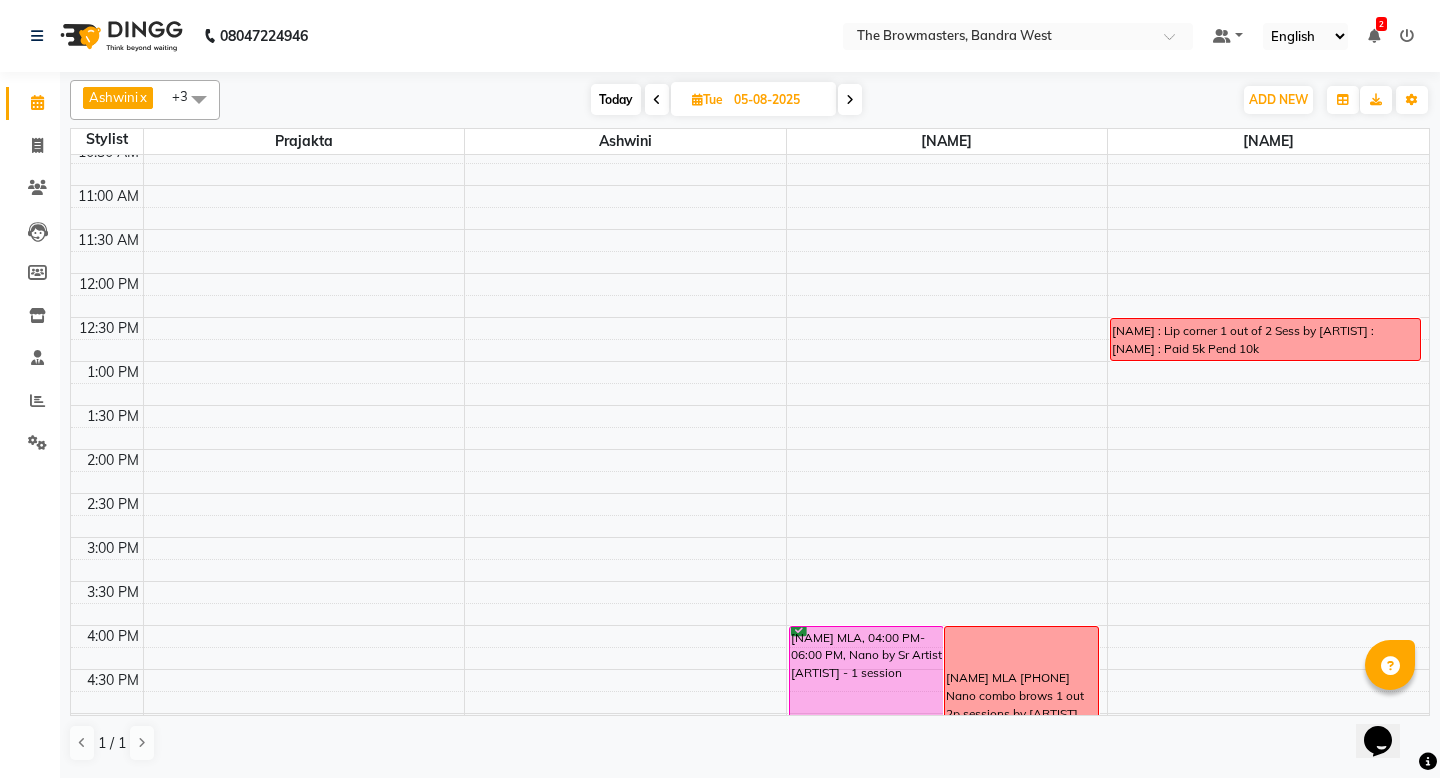 click on "05-08-2025" at bounding box center (778, 100) 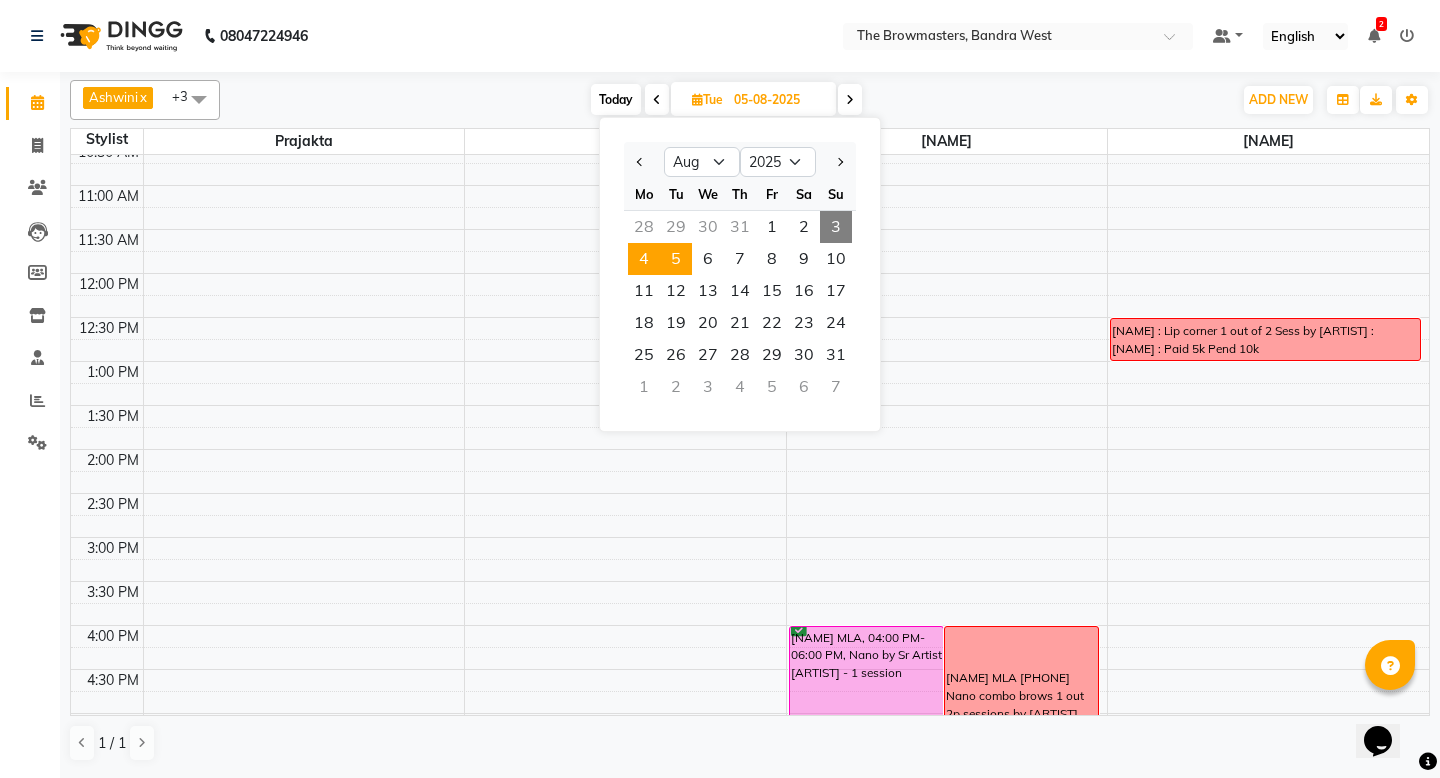 click on "4" at bounding box center (644, 259) 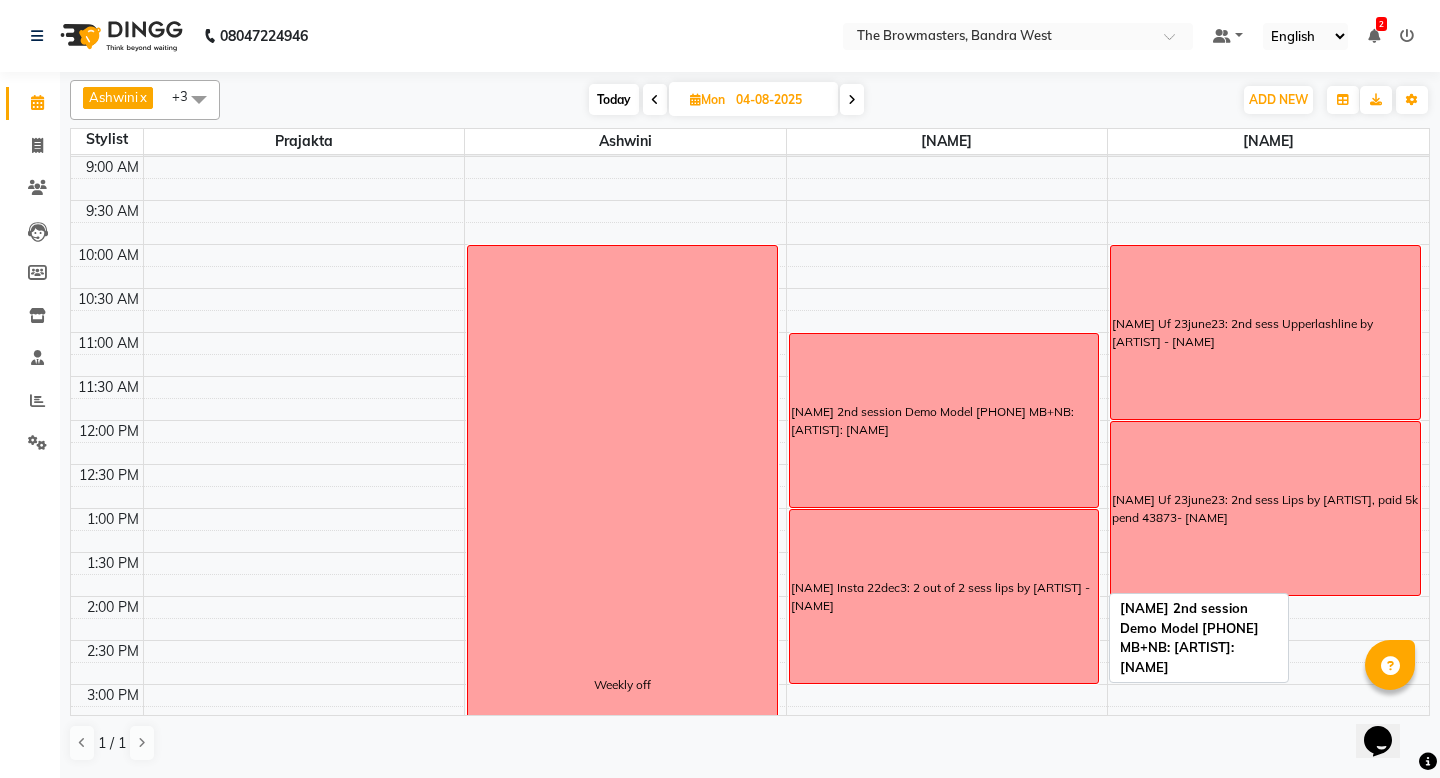 scroll, scrollTop: 88, scrollLeft: 0, axis: vertical 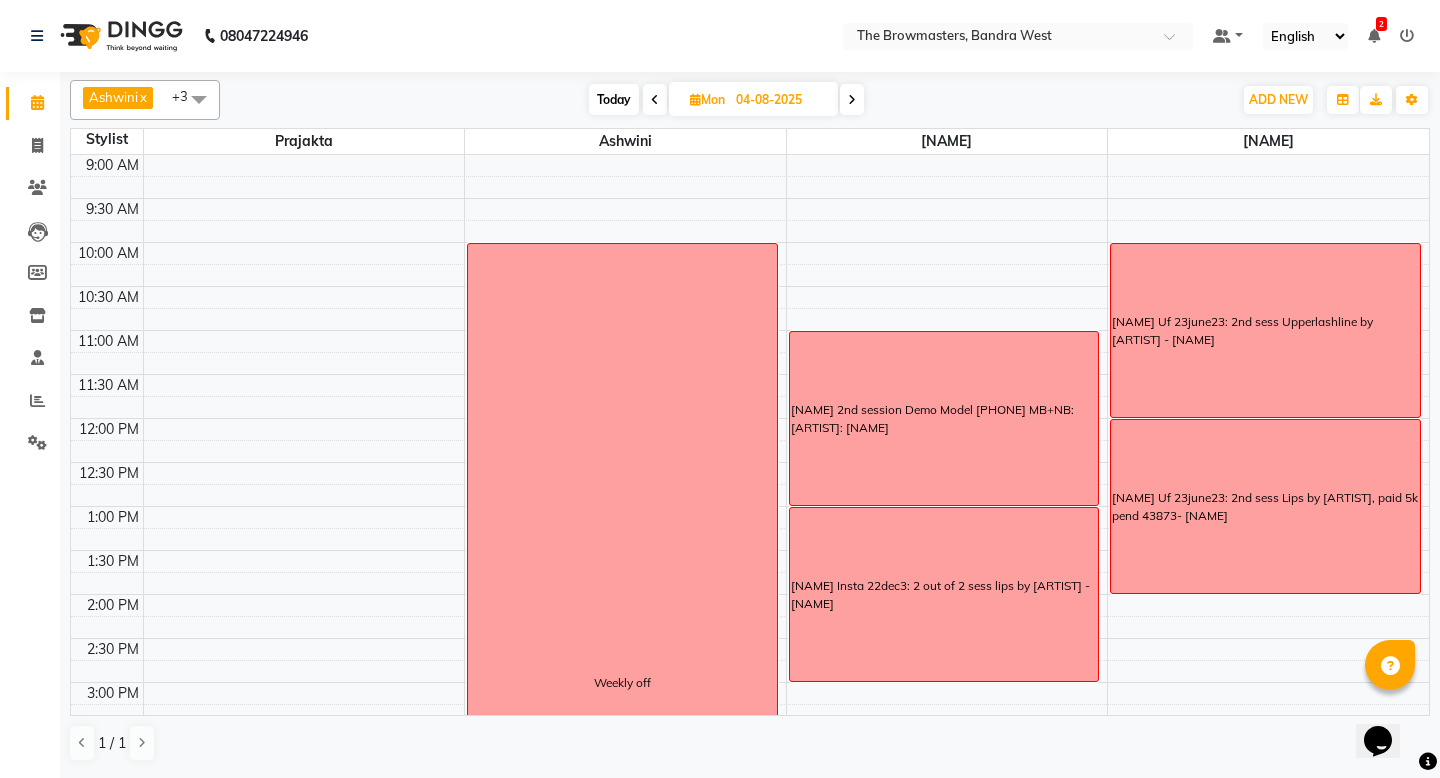 click on "[ARTIST] x [ARTIST] x [ARTIST] x [NAME] x +3 Select All [ARTIST] [ARTIST] [ARTIST] [ARTIST] [ARTIST] [ARTIST] [ARTIST] [ARTIST] [ARTIST] [ARTIST] [ARTIST] [ARTIST] [ARTIST] [ARTIST] [ARTIST] Toggle Dropdown Add Appointment Add Invoice Add Client Add Transaction Toggle Dropdown Add Appointment Add Invoice Add Client ADD NEW Toggle Dropdown Add Appointment Add Invoice Add Client Add Transaction [ARTIST] x [ARTIST] x [ARTIST] x [NAME] x +3 Select All [ARTIST] [ARTIST] [ARTIST] [ARTIST] [ARTIST] [ARTIST] [ARTIST] [ARTIST] [ARTIST] [ARTIST] [ARTIST] [ARTIST] [ARTIST] [ARTIST] [ARTIST] Group By Staff View Room View View as Vertical Vertical - Week View Horizontal Horizontal - Week View List Toggle Dropdown Calendar Settings Manage Tags Arrange Stylists Reset Stylists Full Screen Show Available Stylist Appointment Form Zoom 100% Staff/Room Display Count 15" at bounding box center [750, 100] 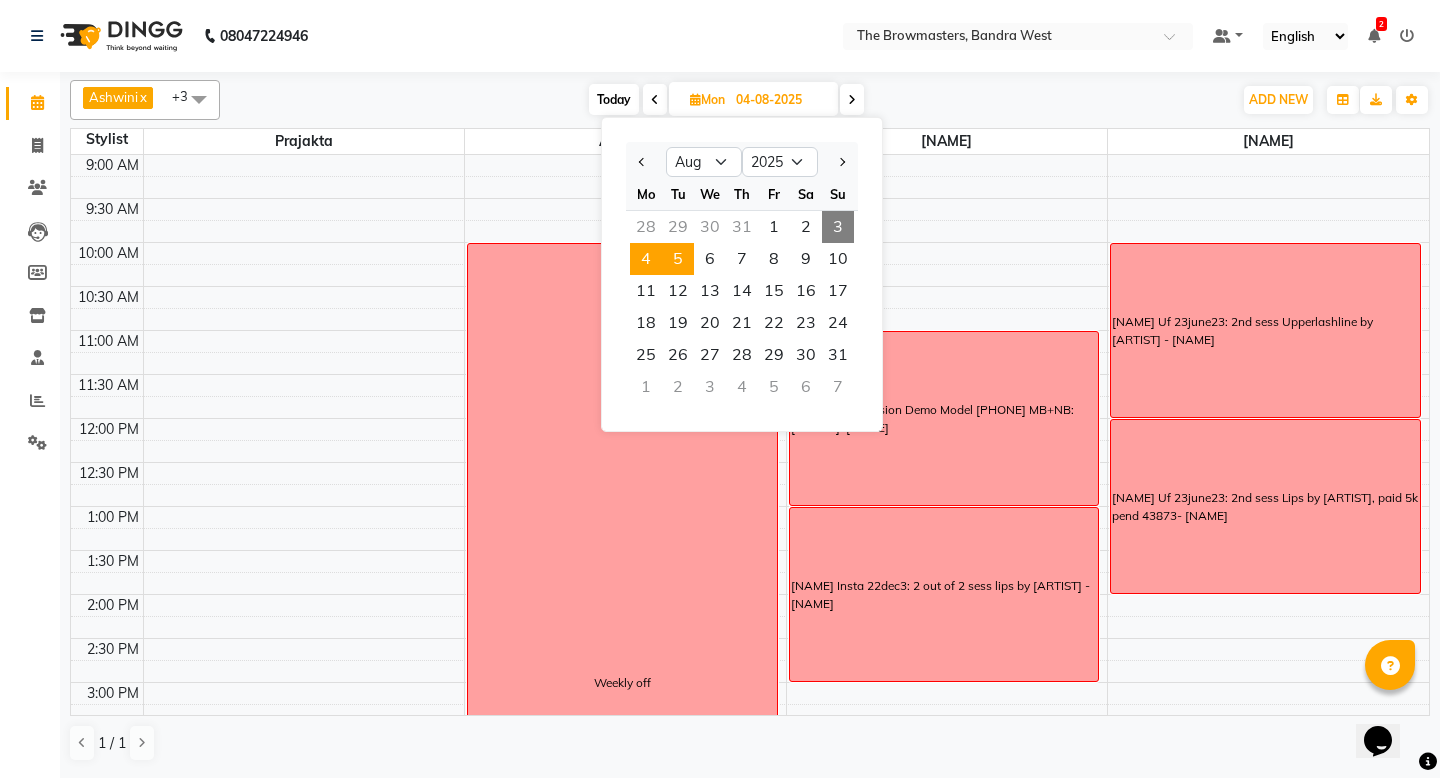 click on "5" at bounding box center (678, 259) 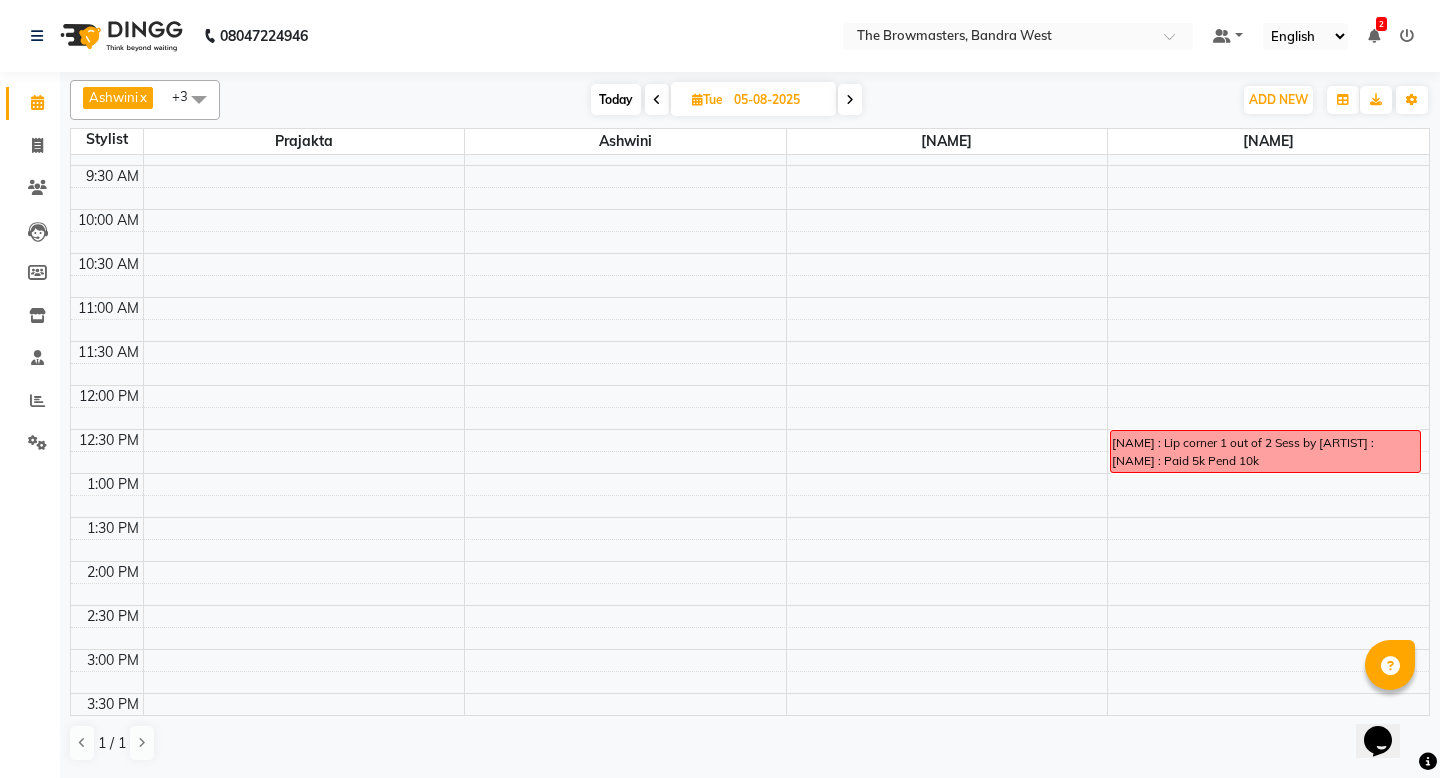 scroll, scrollTop: 119, scrollLeft: 0, axis: vertical 